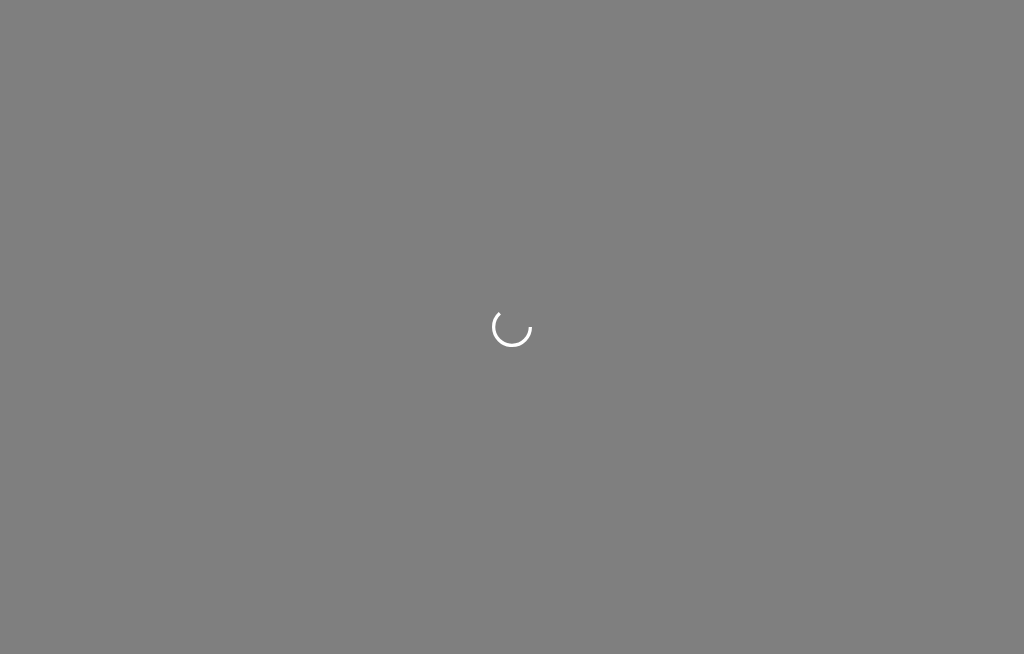 scroll, scrollTop: 0, scrollLeft: 0, axis: both 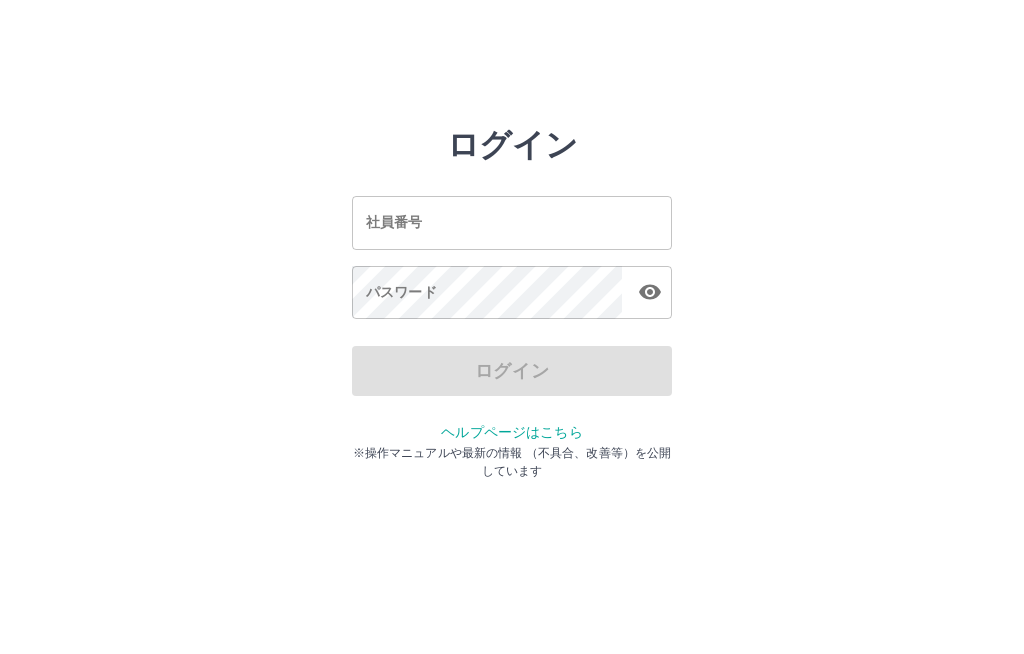 click on "社員番号" at bounding box center (512, 222) 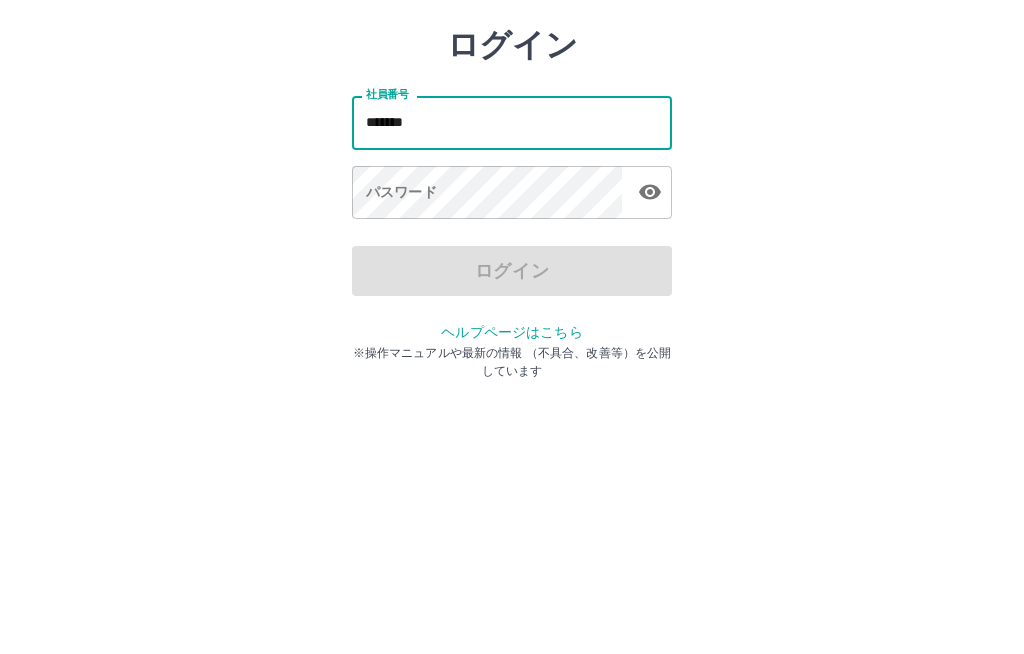type on "*******" 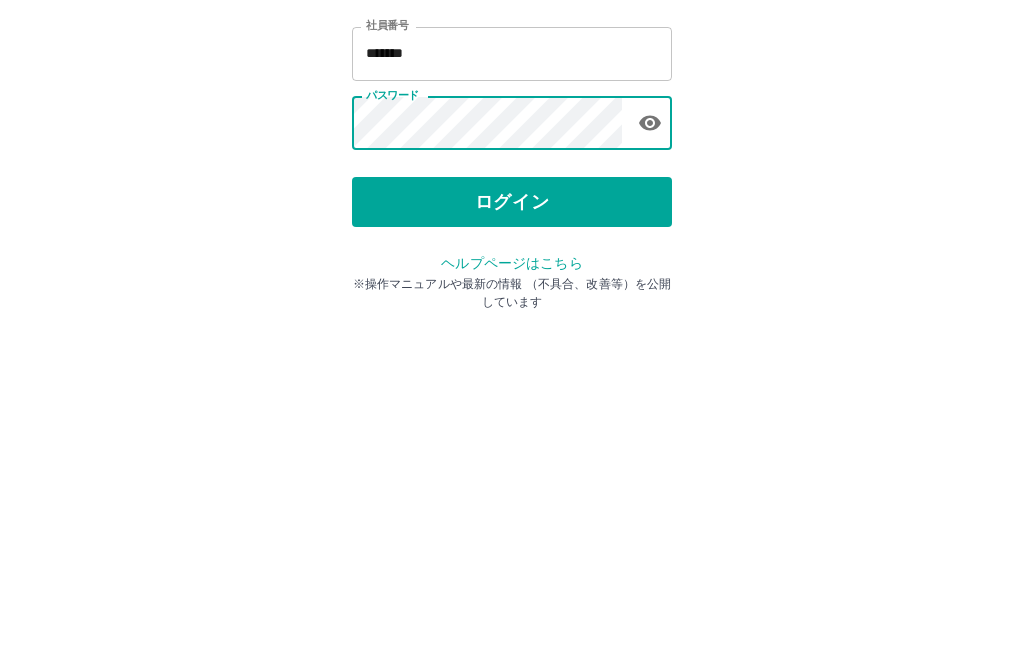 click on "ログイン" at bounding box center [512, 371] 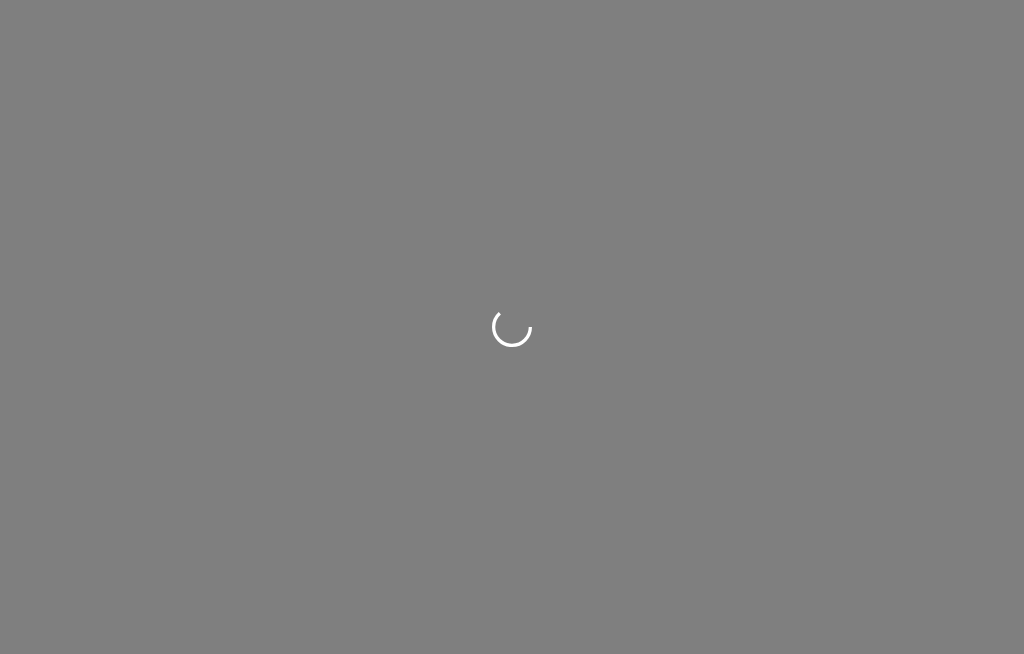 scroll, scrollTop: 0, scrollLeft: 0, axis: both 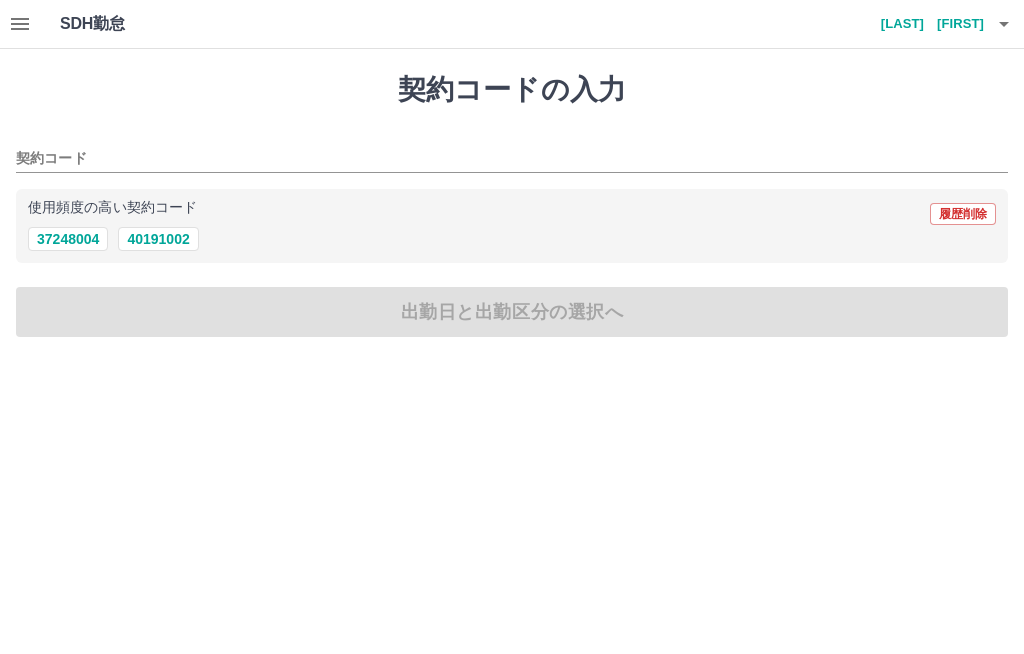 click on "40191002" at bounding box center (158, 239) 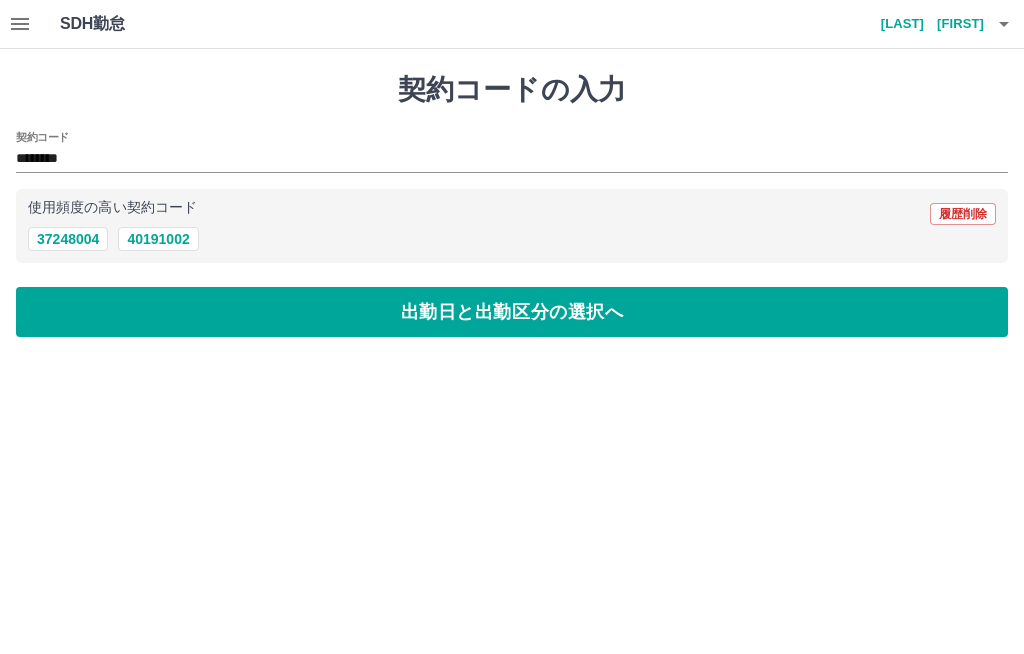 type on "********" 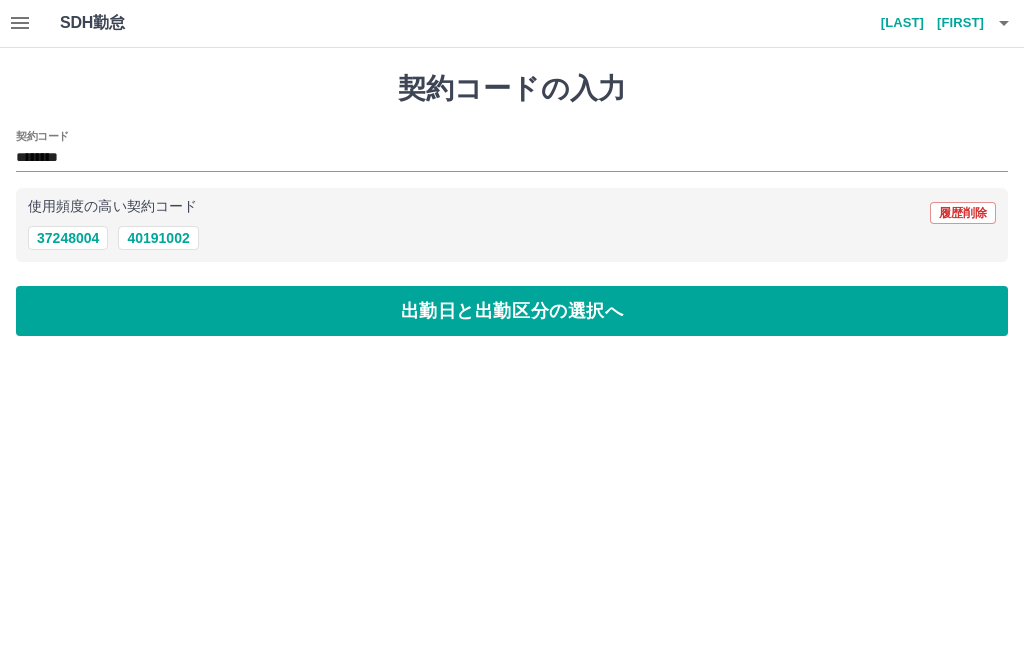 click on "出勤日と出勤区分の選択へ" at bounding box center [512, 312] 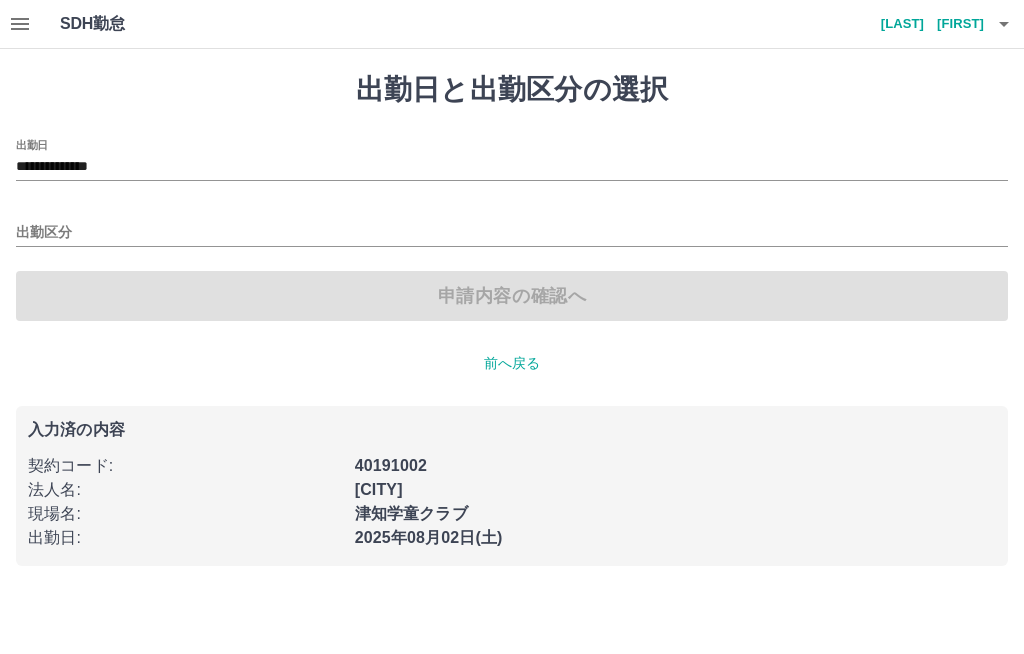 click on "出勤区分" at bounding box center (512, 233) 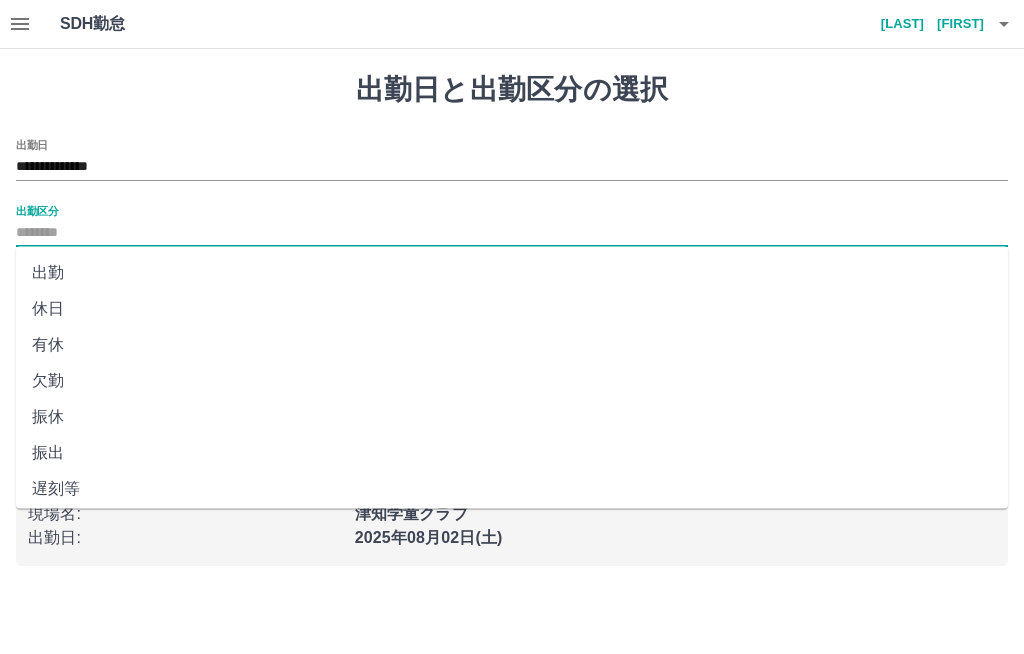 click on "出勤" at bounding box center (512, 273) 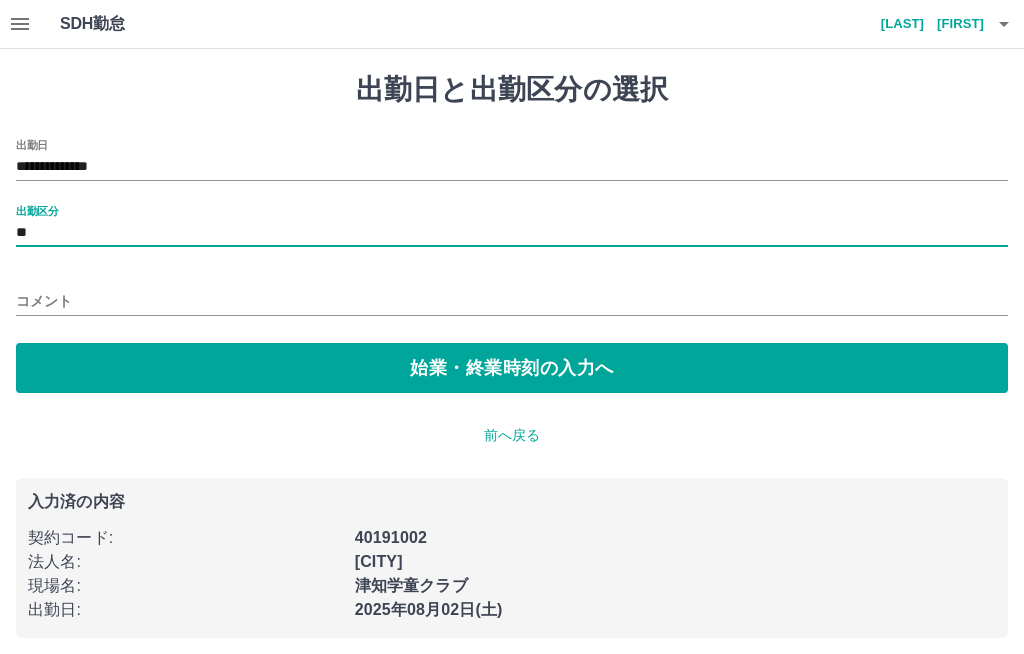 click on "始業・終業時刻の入力へ" at bounding box center (512, 368) 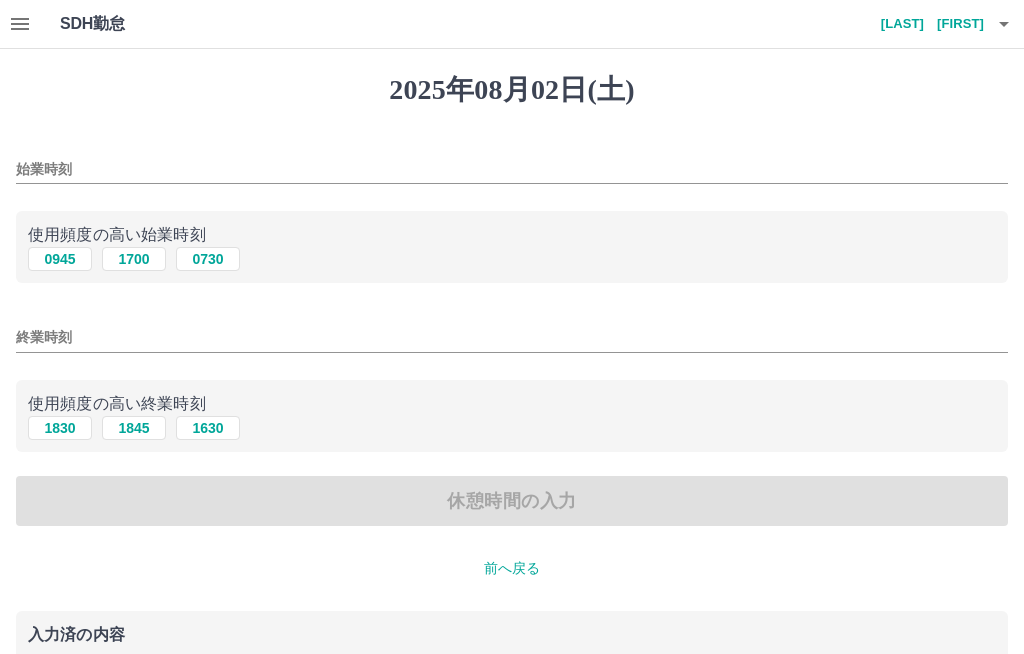 click on "0730" at bounding box center [208, 259] 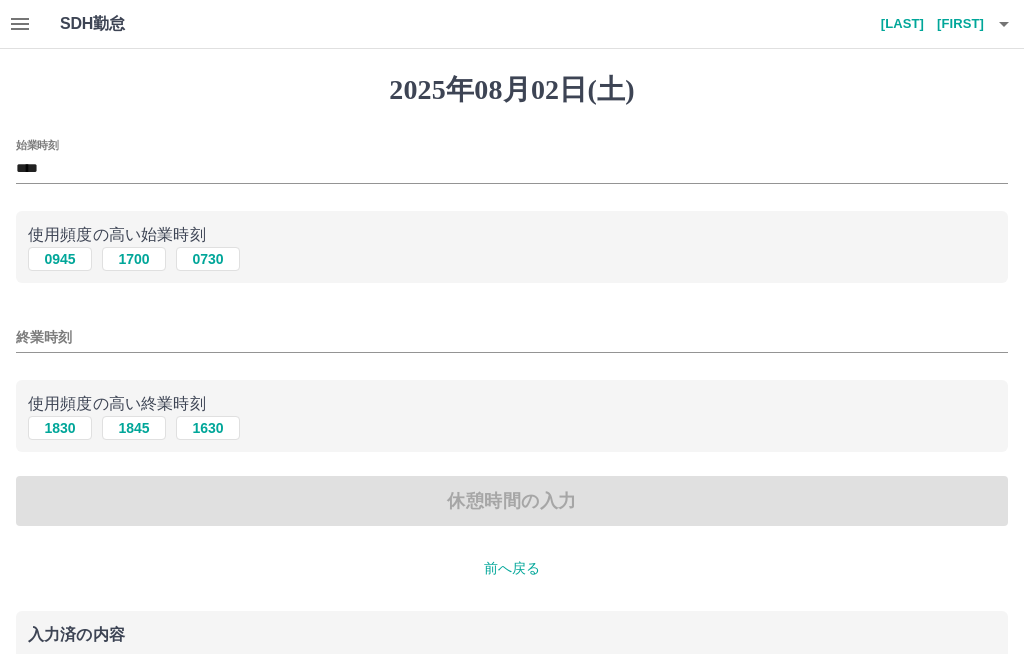 click on "終業時刻" at bounding box center [512, 337] 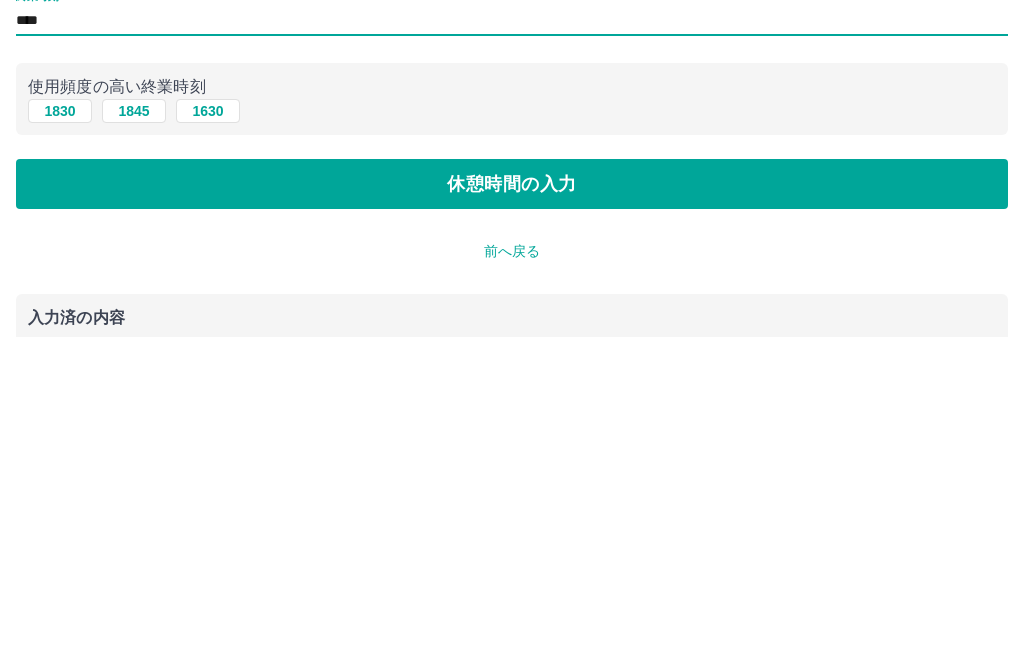 type on "****" 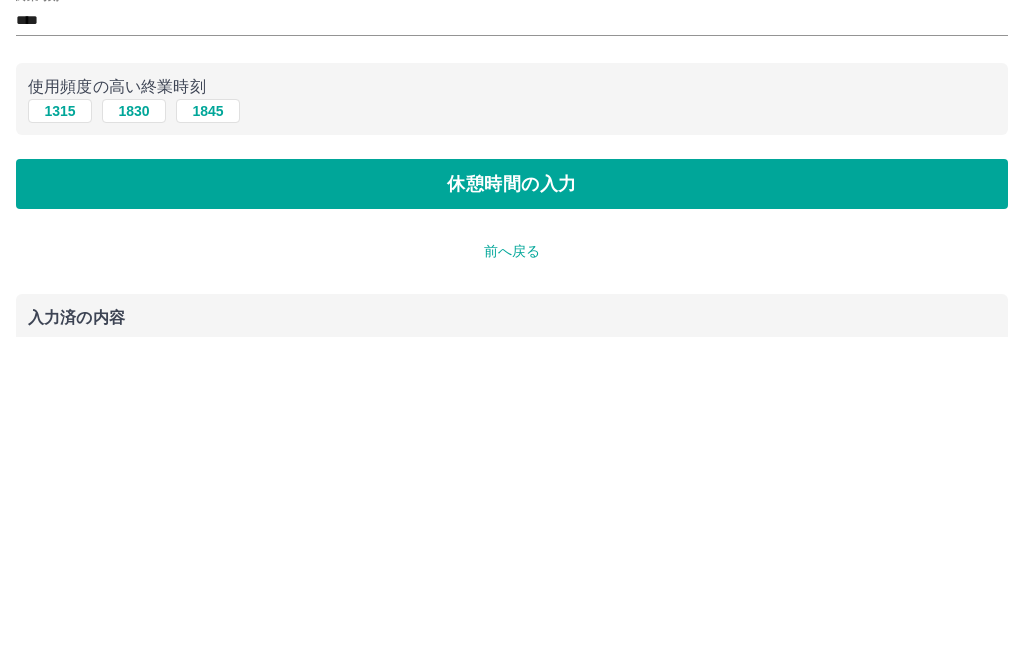scroll, scrollTop: 167, scrollLeft: 0, axis: vertical 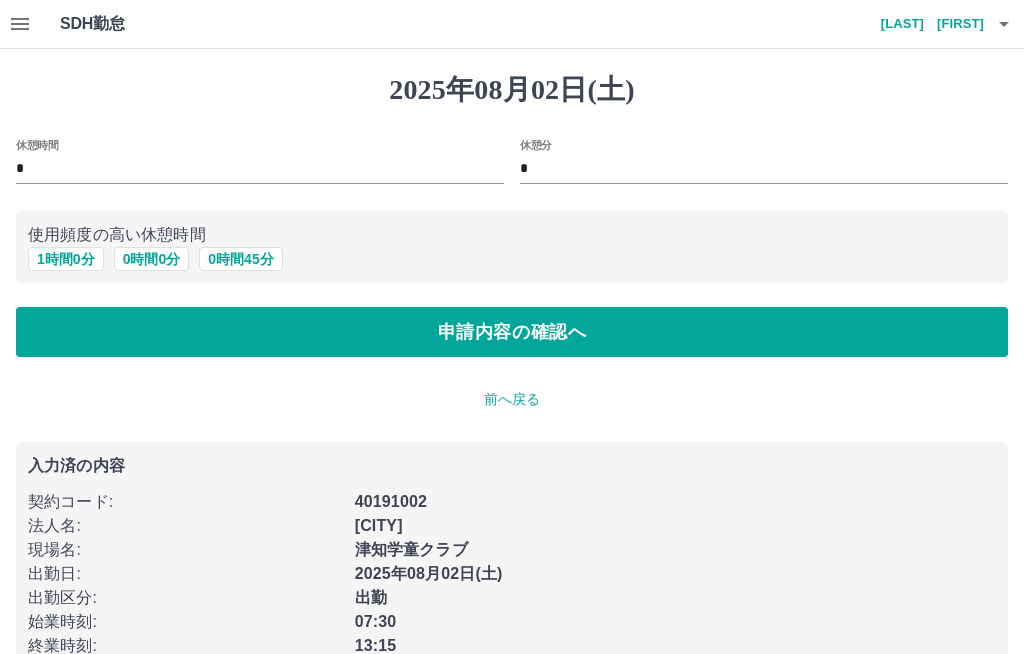 click on "申請内容の確認へ" at bounding box center (512, 332) 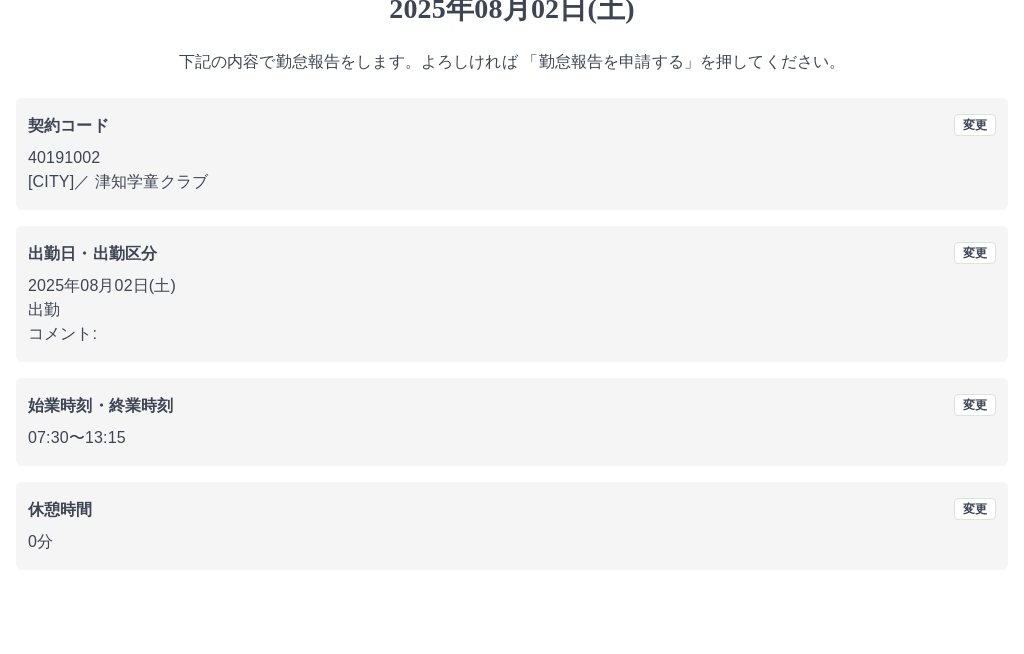 scroll, scrollTop: 25, scrollLeft: 0, axis: vertical 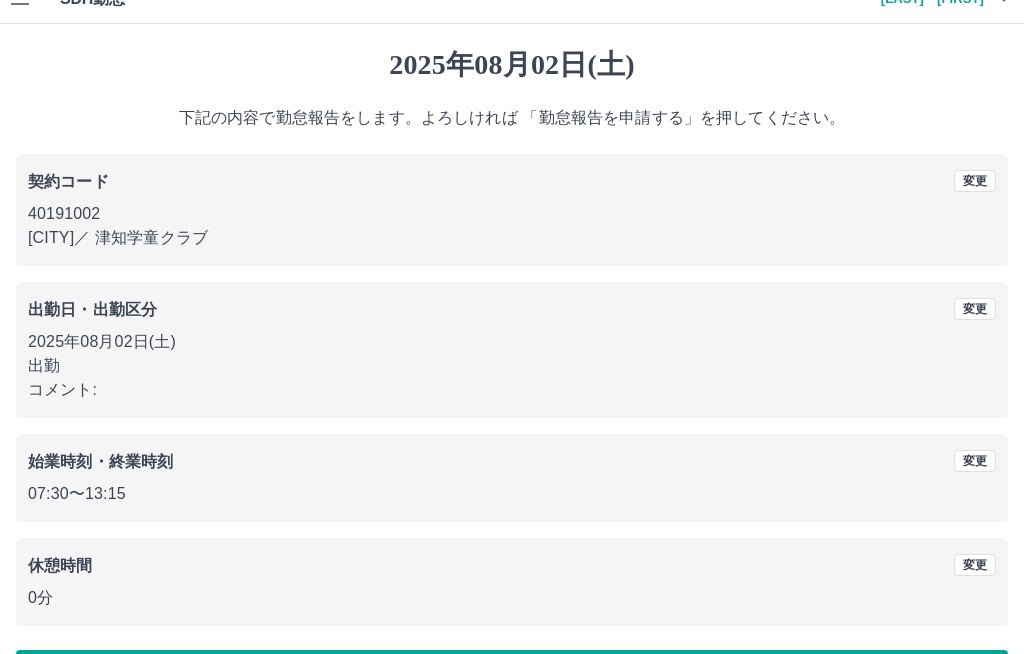 click on "勤怠報告を申請する" at bounding box center (512, 675) 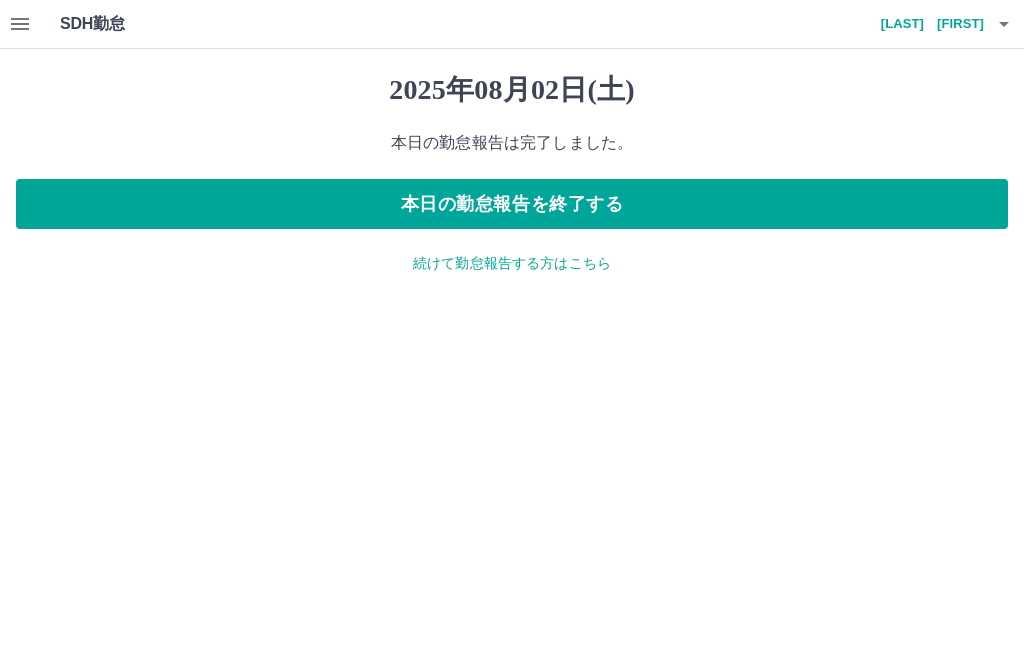 scroll, scrollTop: 0, scrollLeft: 0, axis: both 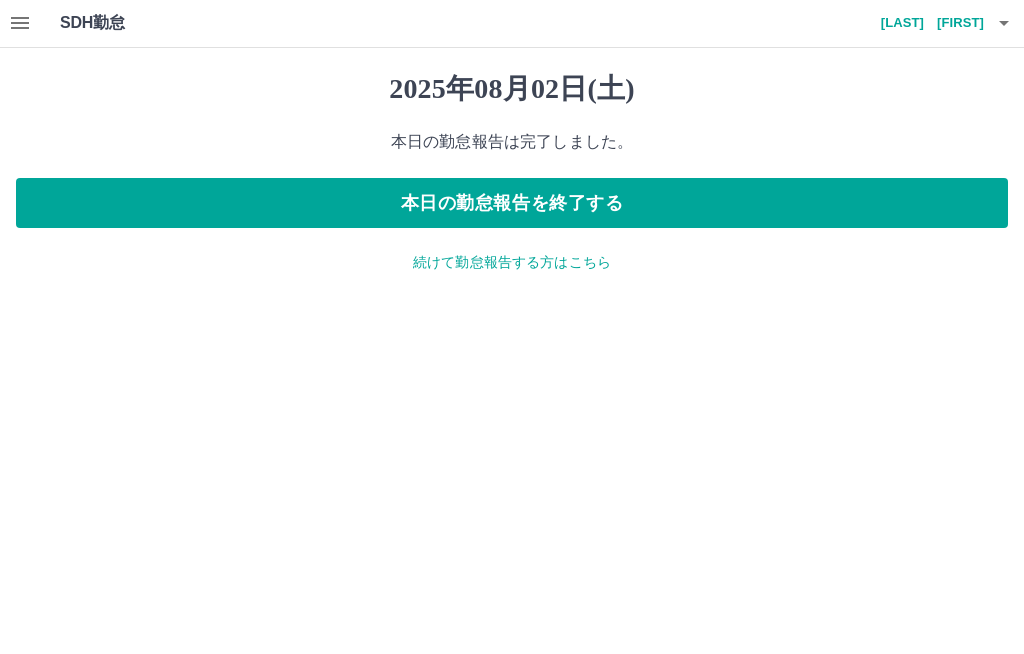 click 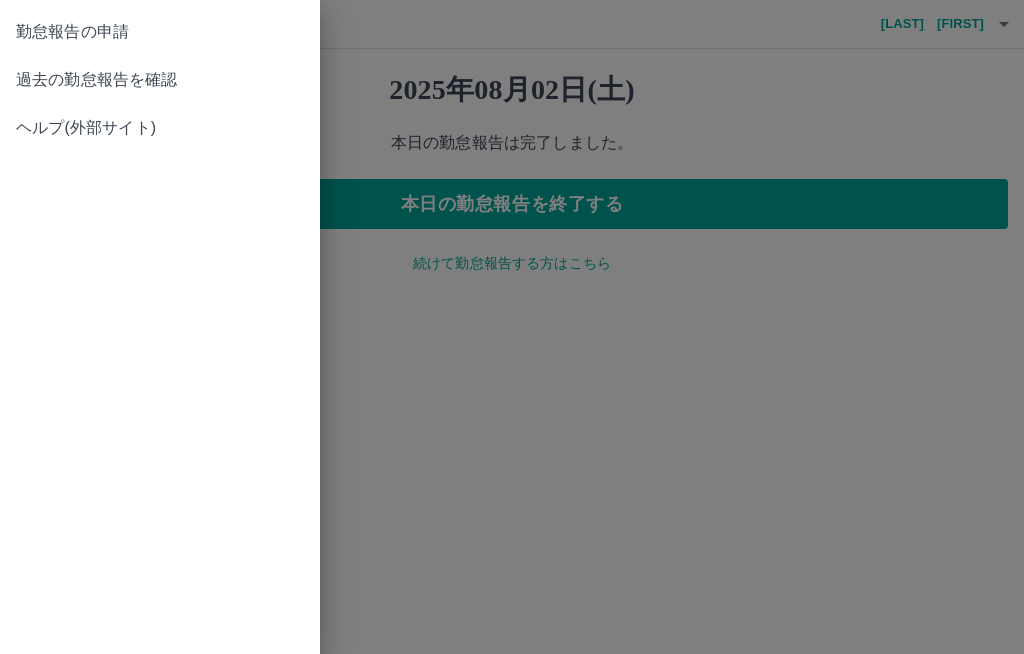 click on "過去の勤怠報告を確認" at bounding box center [160, 80] 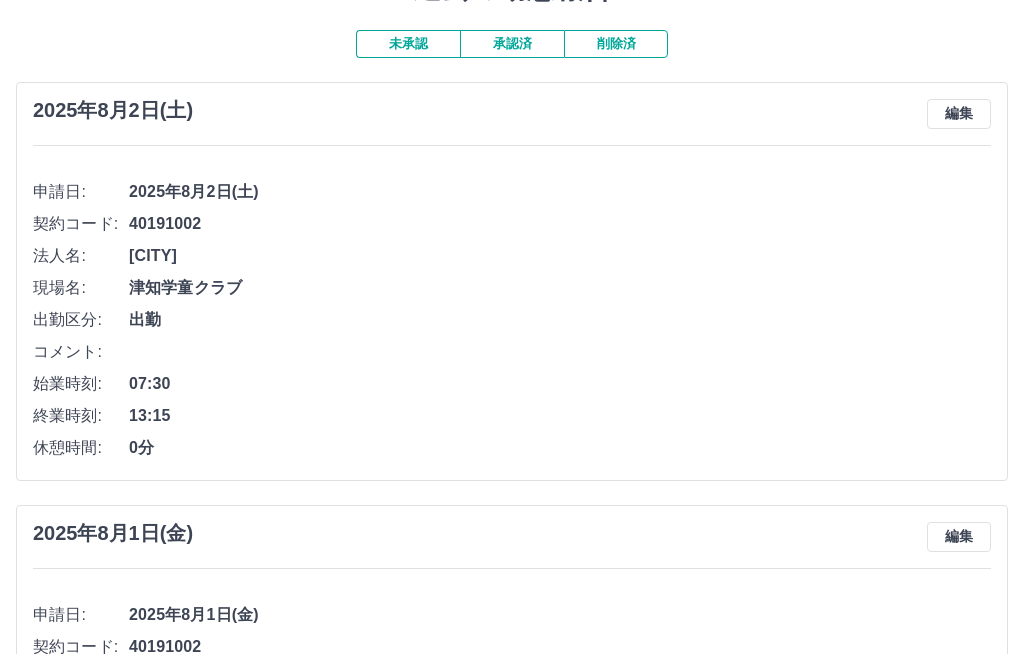 scroll, scrollTop: 0, scrollLeft: 0, axis: both 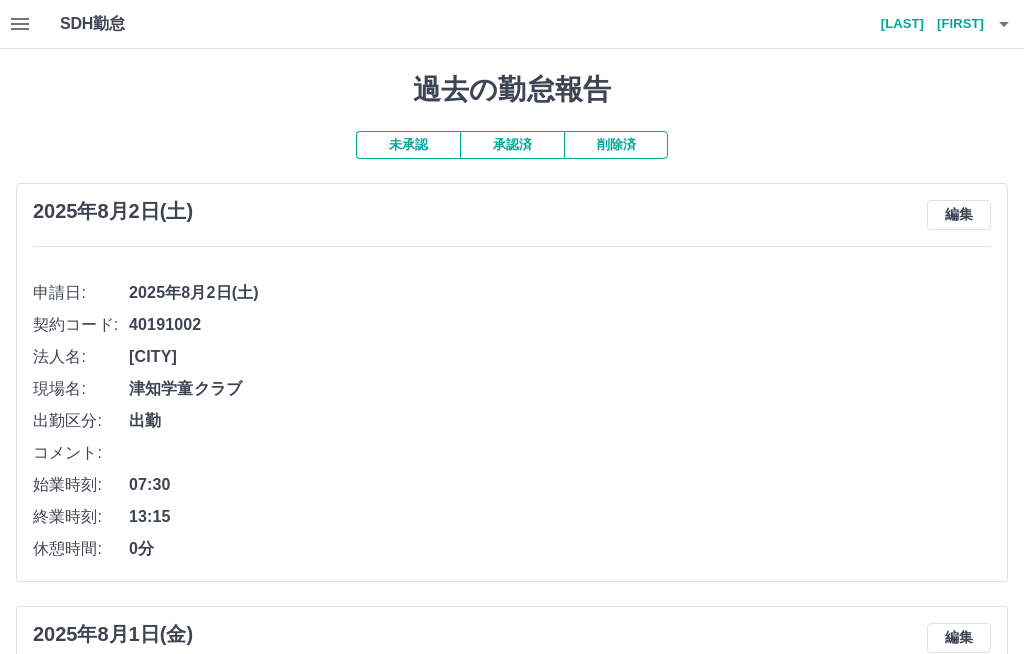 click at bounding box center (1004, 24) 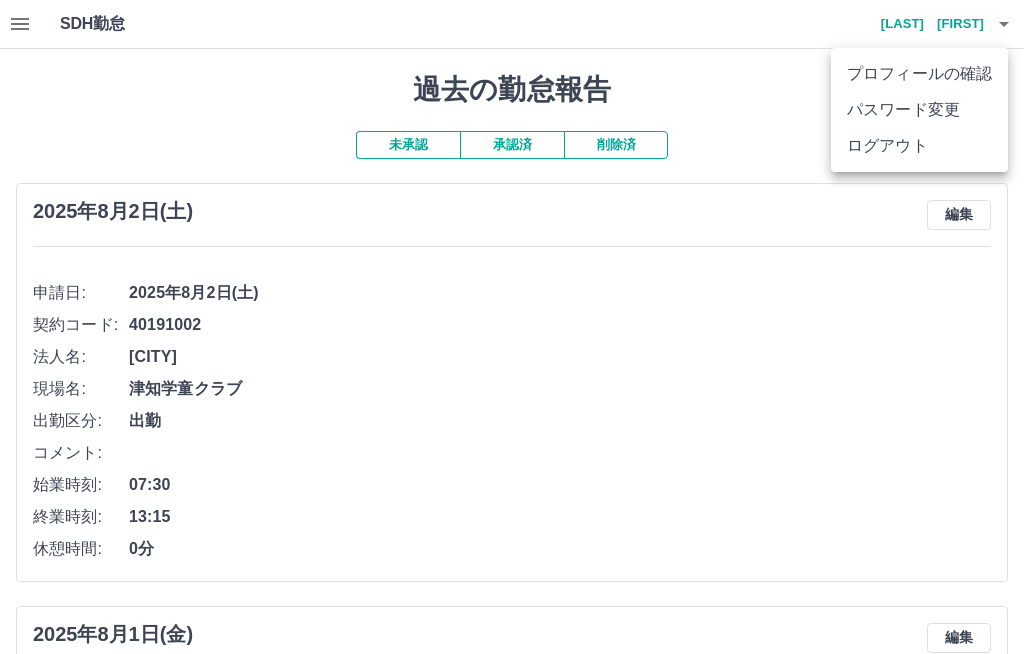 click on "ログアウト" at bounding box center (919, 146) 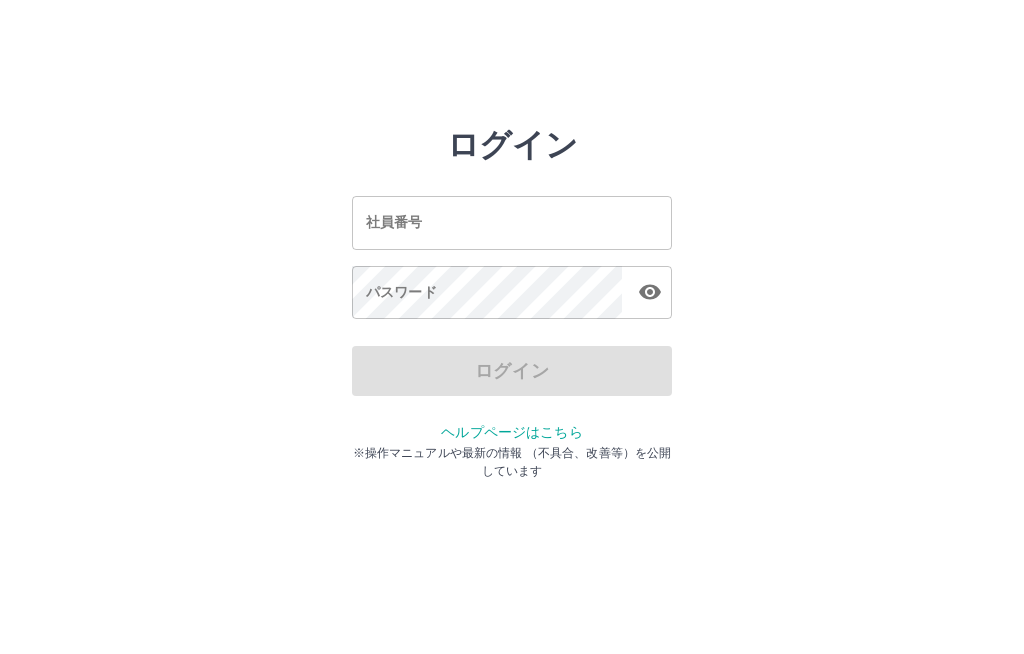 scroll, scrollTop: 0, scrollLeft: 0, axis: both 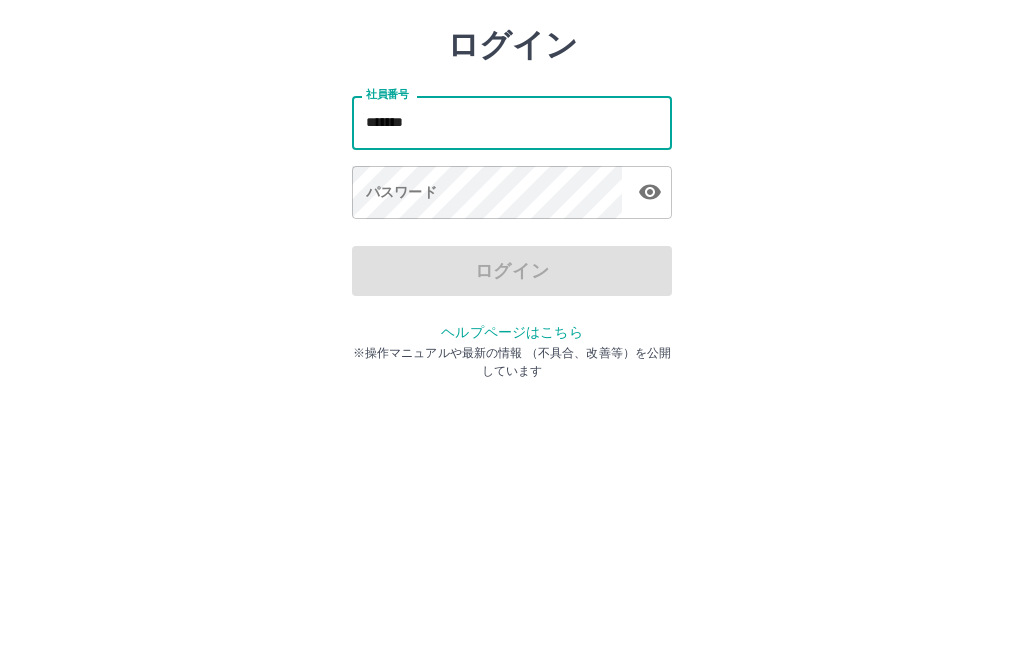 type on "*******" 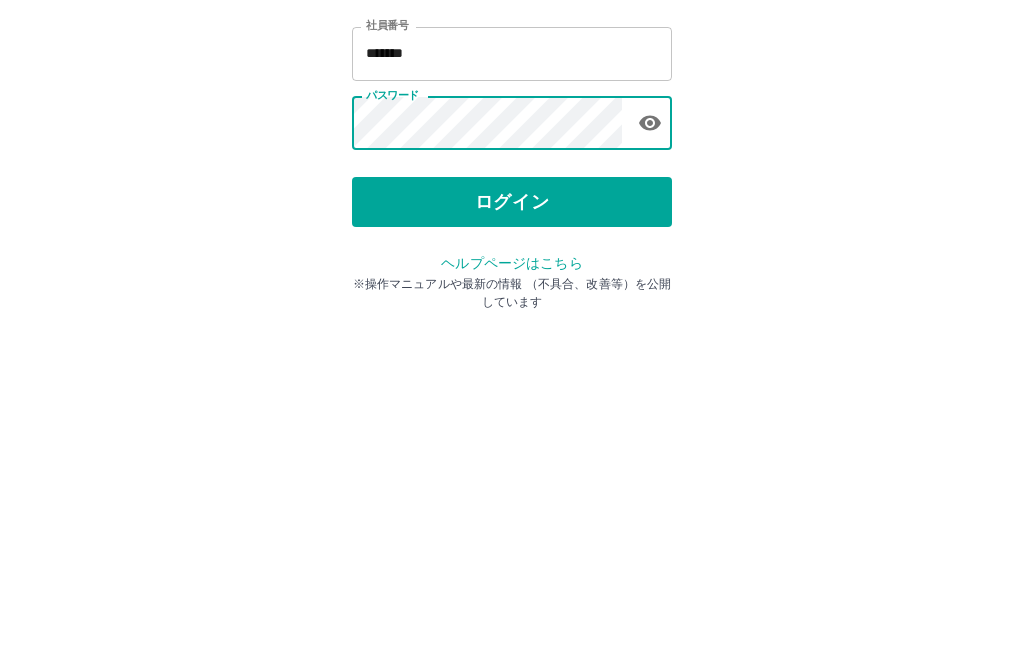 click on "ログイン" at bounding box center (512, 371) 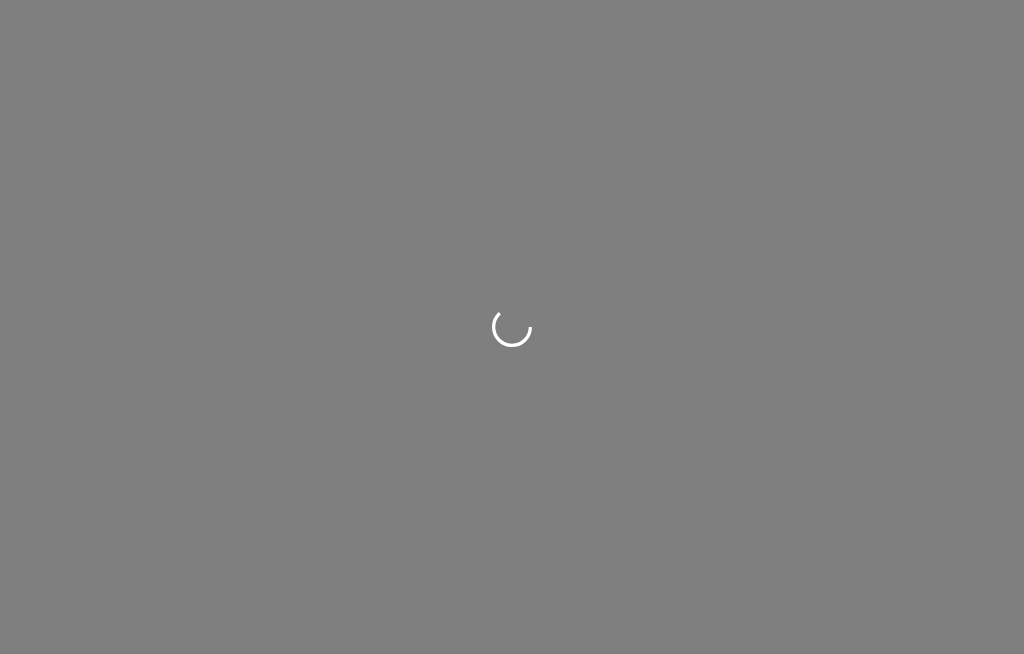 scroll, scrollTop: 0, scrollLeft: 0, axis: both 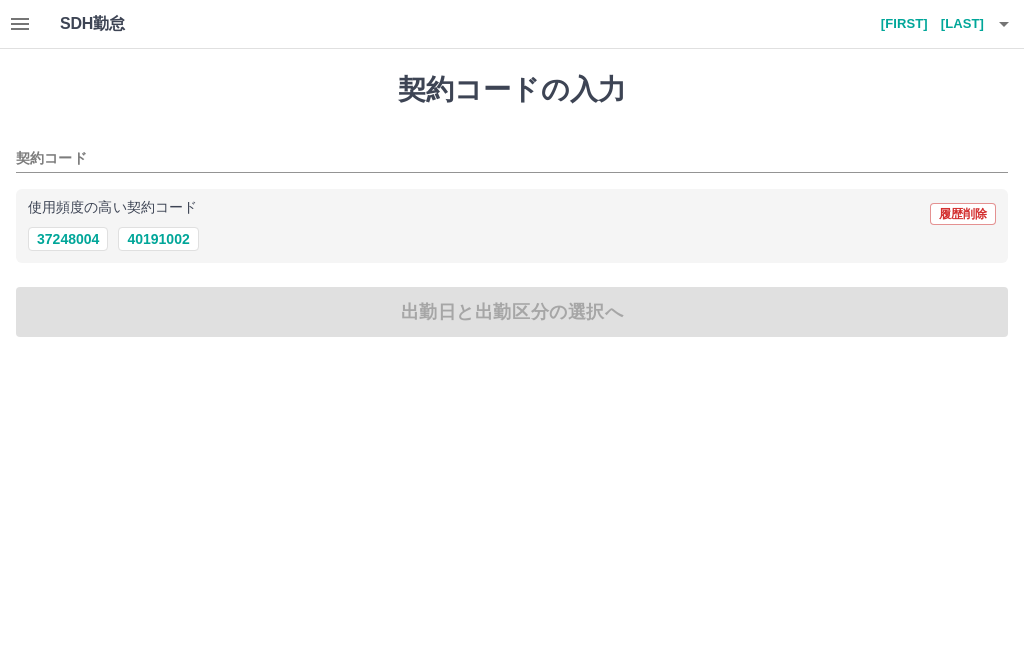 click on "40191002" at bounding box center (158, 239) 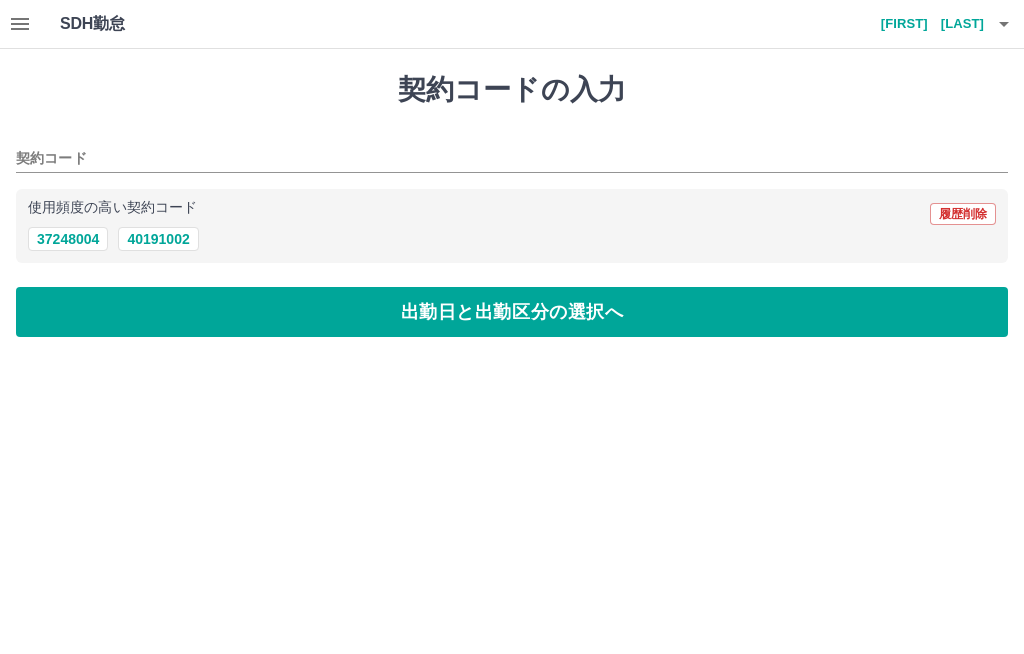 type on "********" 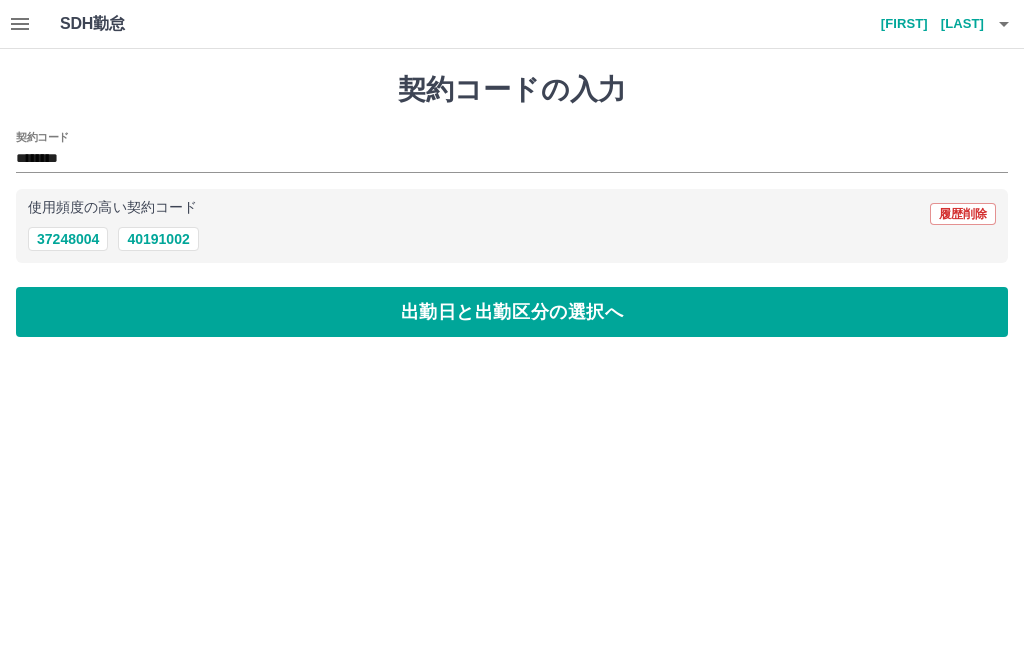click on "出勤日と出勤区分の選択へ" at bounding box center (512, 312) 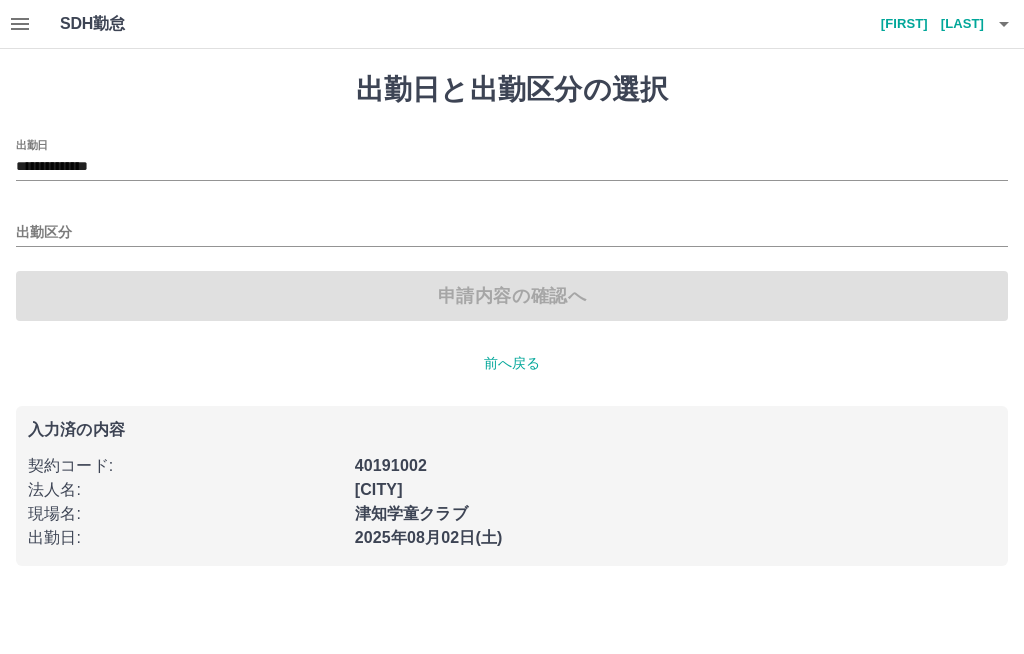 click on "出勤区分" at bounding box center [512, 233] 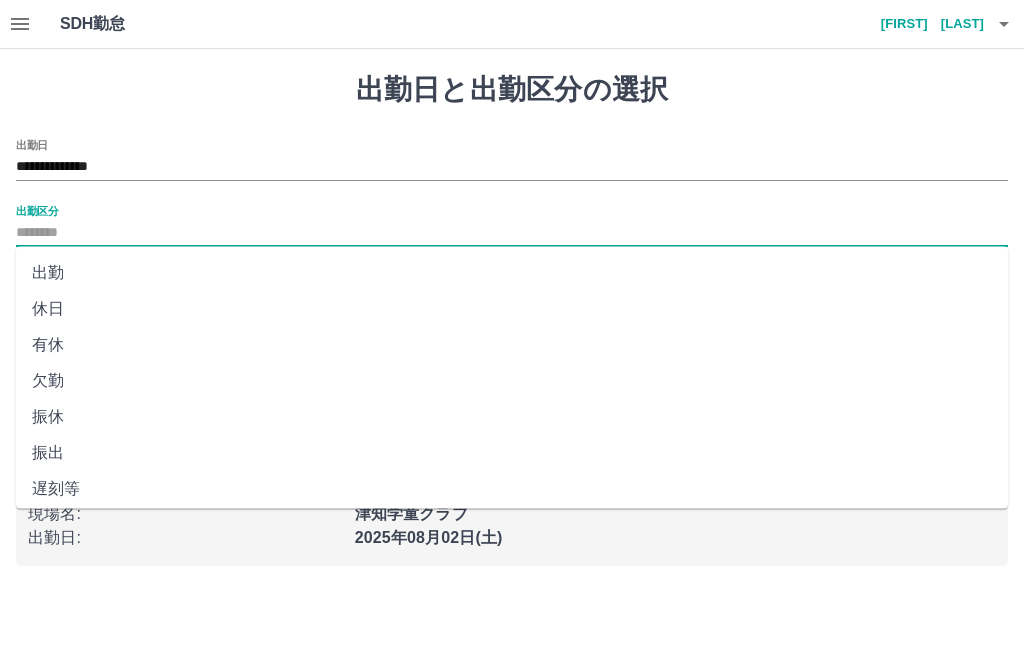 click on "出勤" at bounding box center (512, 273) 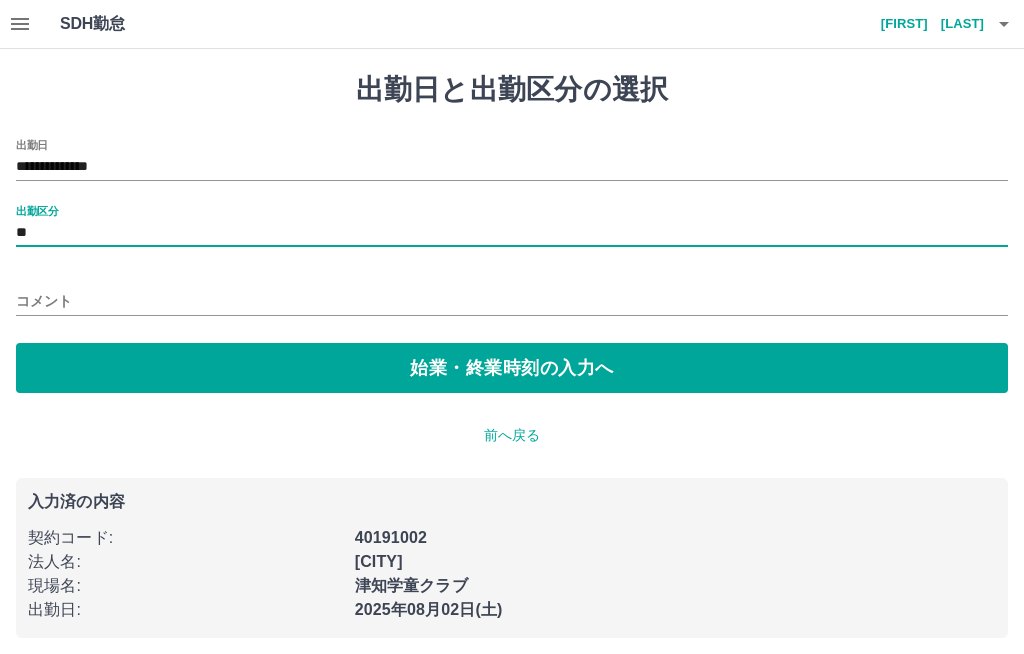 click on "始業・終業時刻の入力へ" at bounding box center [512, 368] 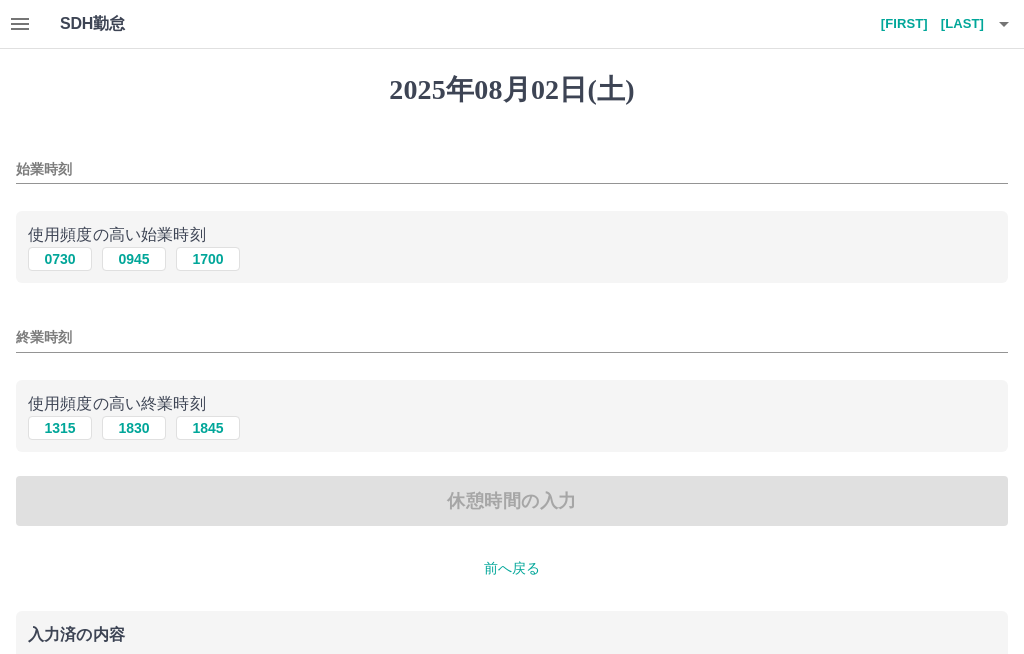 click on "0730" at bounding box center [60, 259] 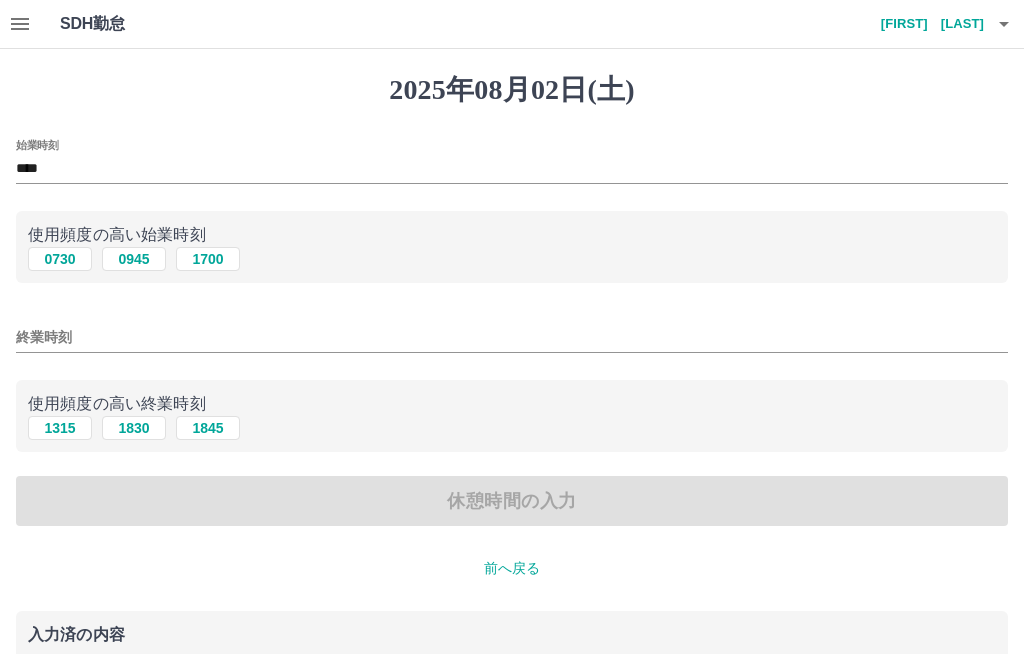 click on "1315" at bounding box center [60, 428] 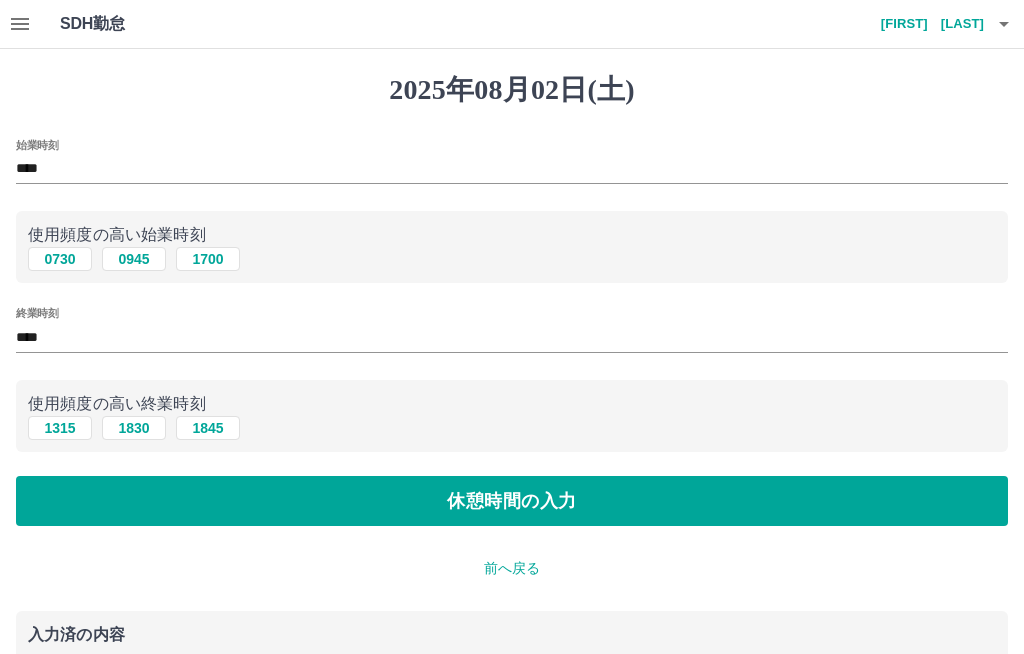 click on "休憩時間の入力" at bounding box center [512, 501] 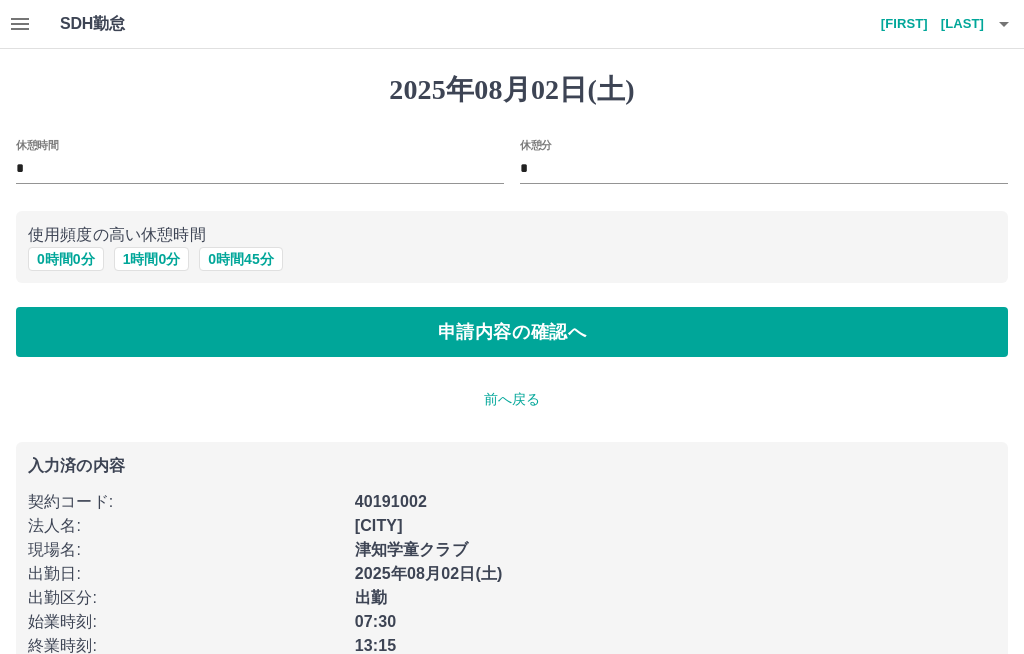 click on "0 時間 0 分" at bounding box center [66, 259] 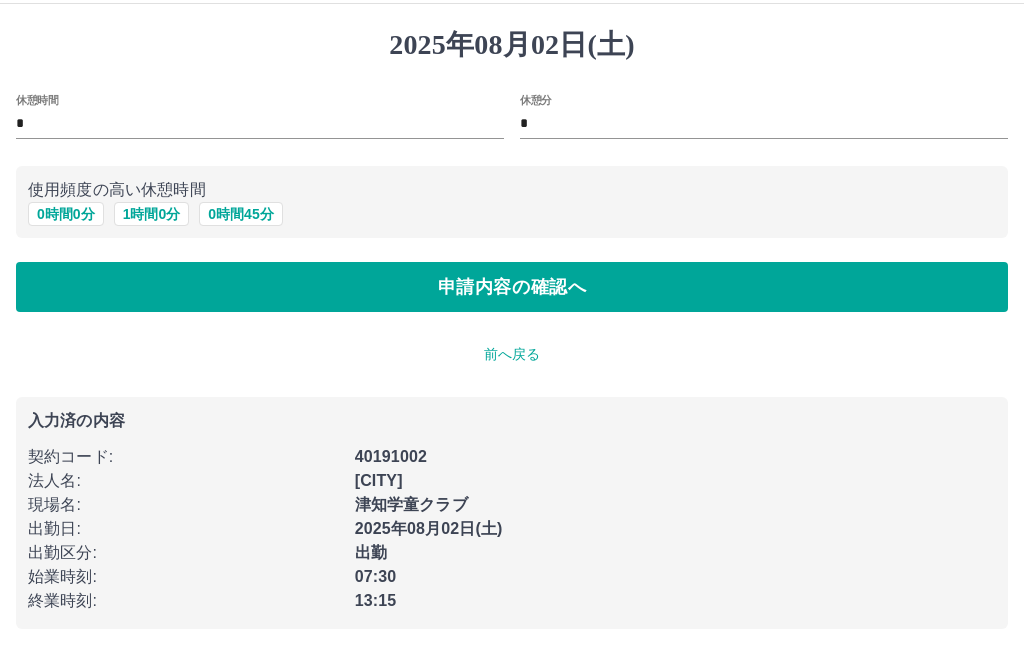 click on "申請内容の確認へ" at bounding box center (512, 288) 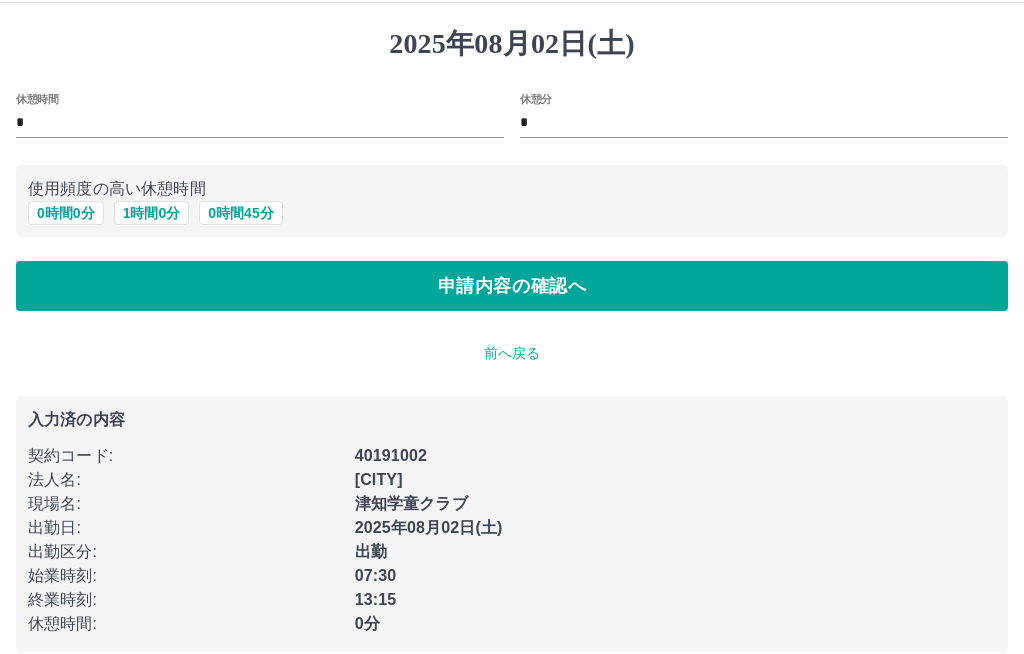 scroll, scrollTop: 46, scrollLeft: 0, axis: vertical 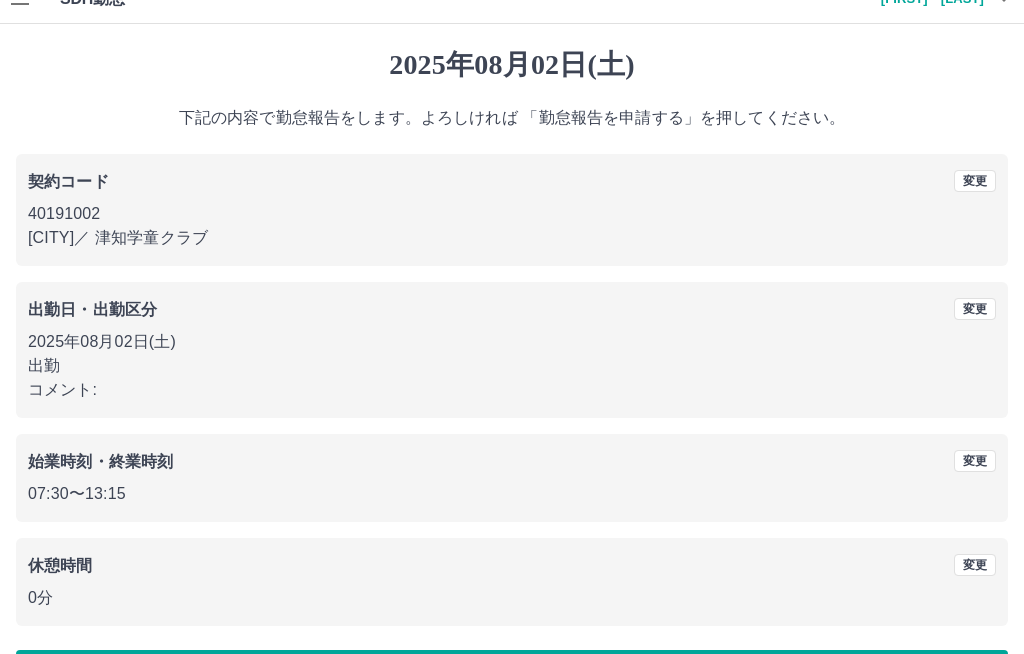 click on "勤怠報告を申請する" at bounding box center (512, 675) 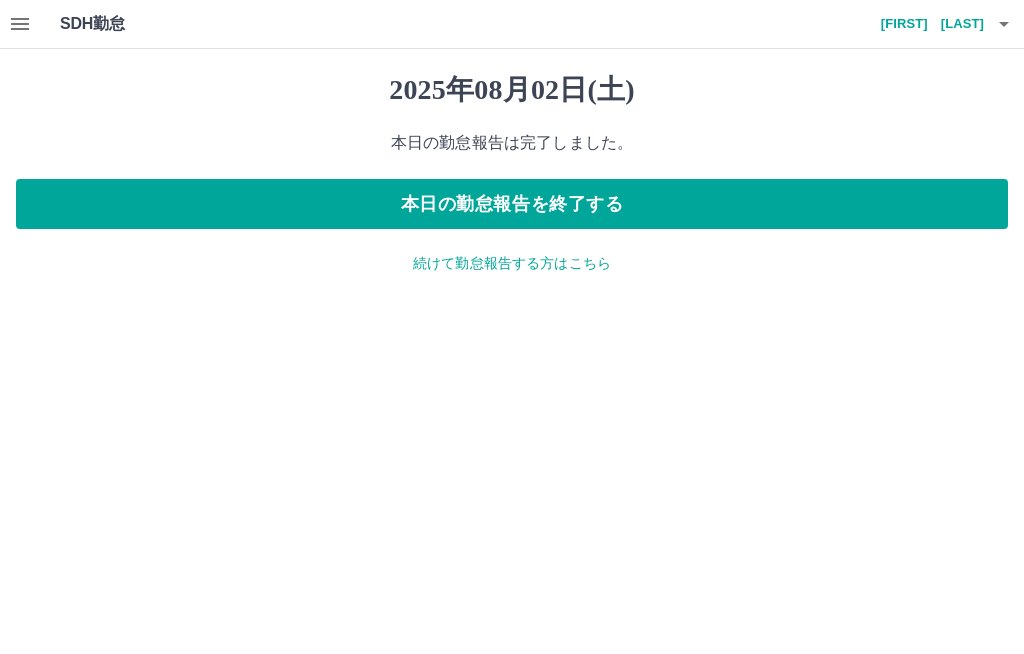 scroll, scrollTop: 0, scrollLeft: 0, axis: both 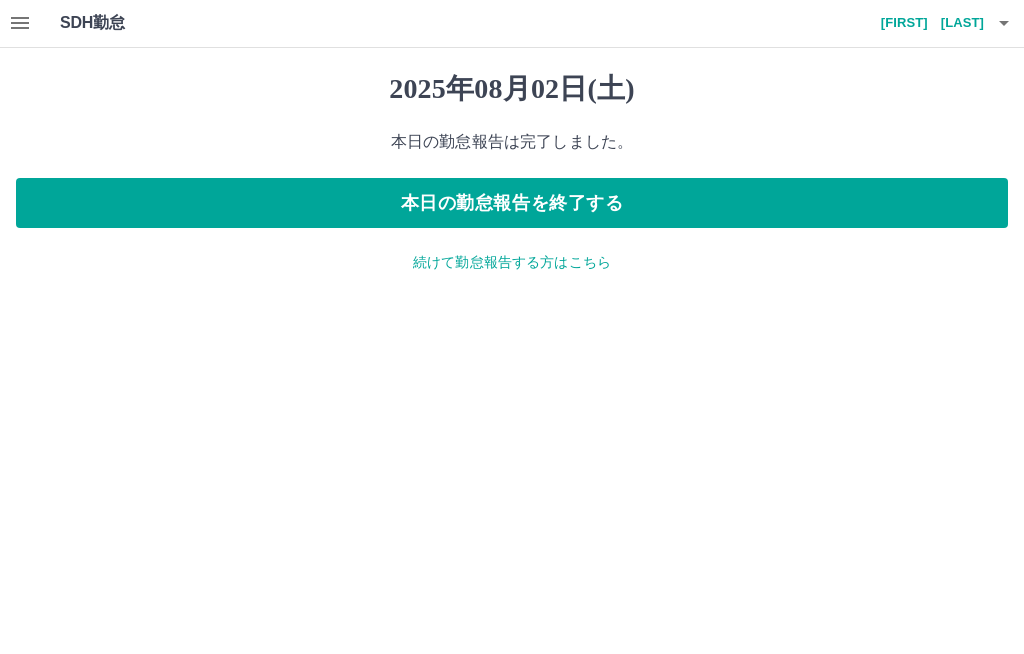 click at bounding box center [20, 24] 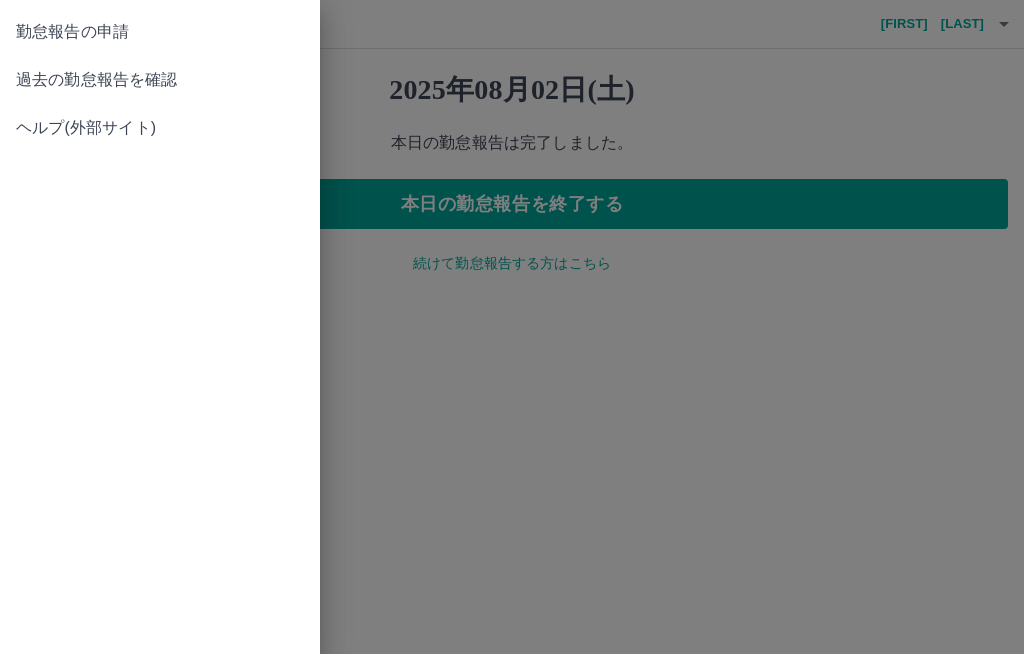 click on "過去の勤怠報告を確認" at bounding box center [160, 80] 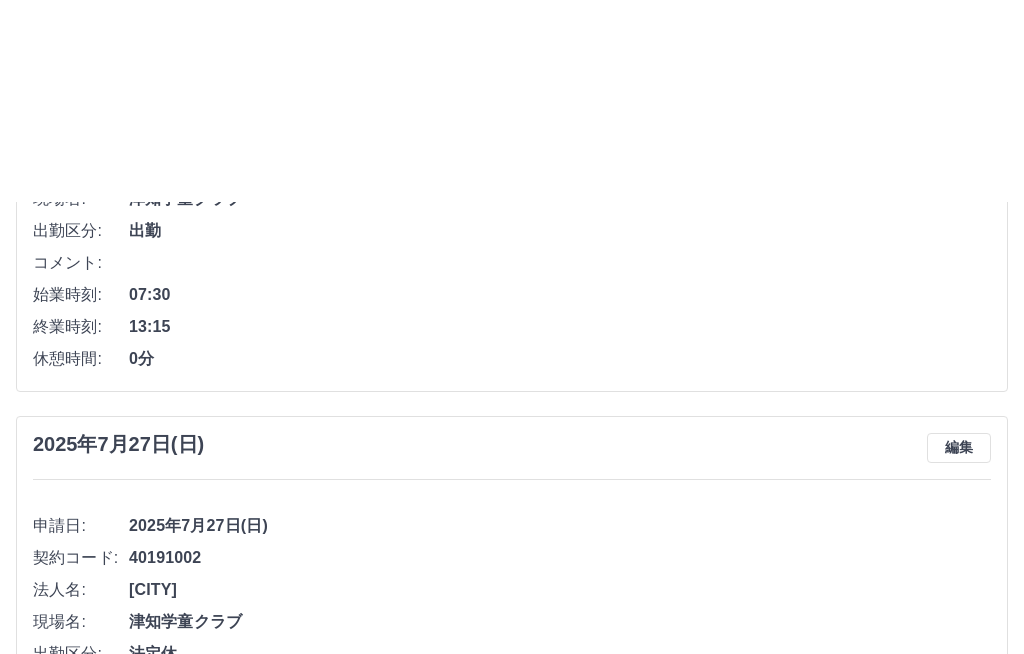 scroll, scrollTop: 128, scrollLeft: 0, axis: vertical 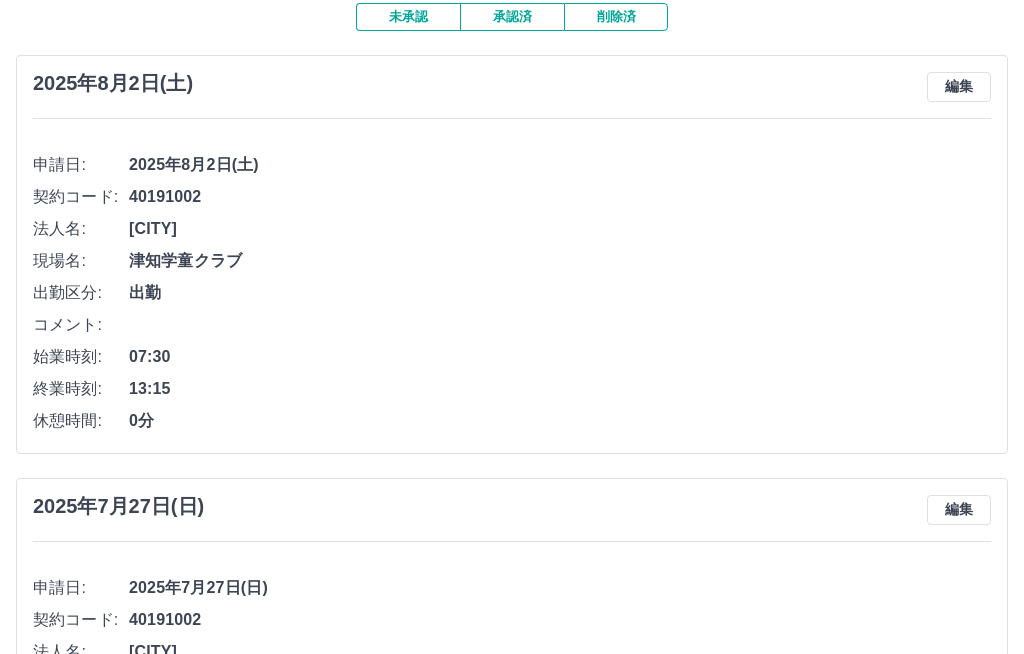 click on "未承認" at bounding box center [408, 17] 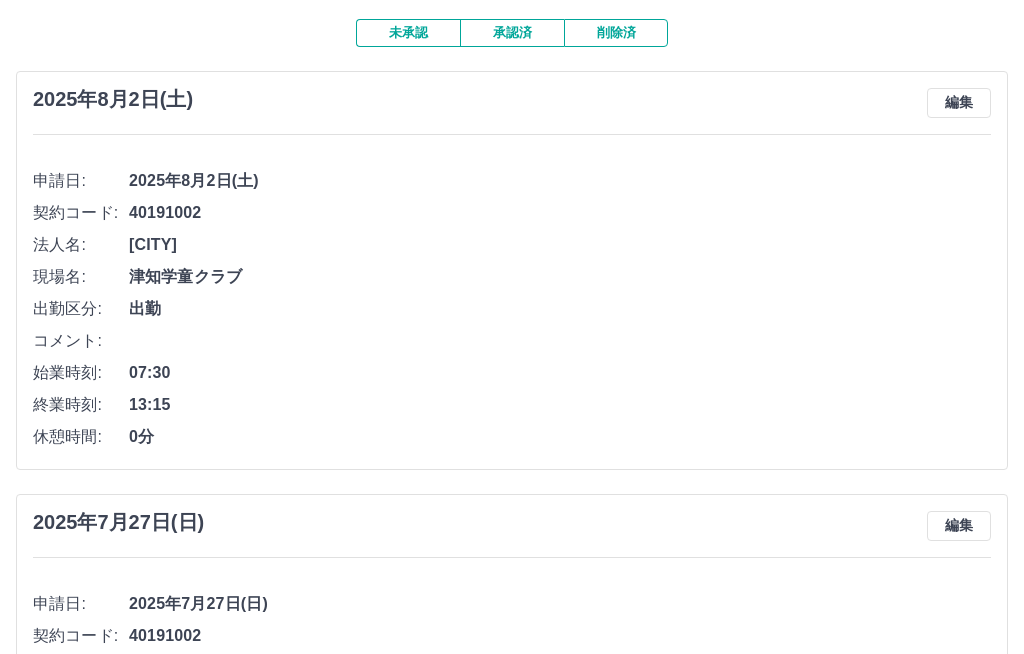 scroll, scrollTop: 83, scrollLeft: 0, axis: vertical 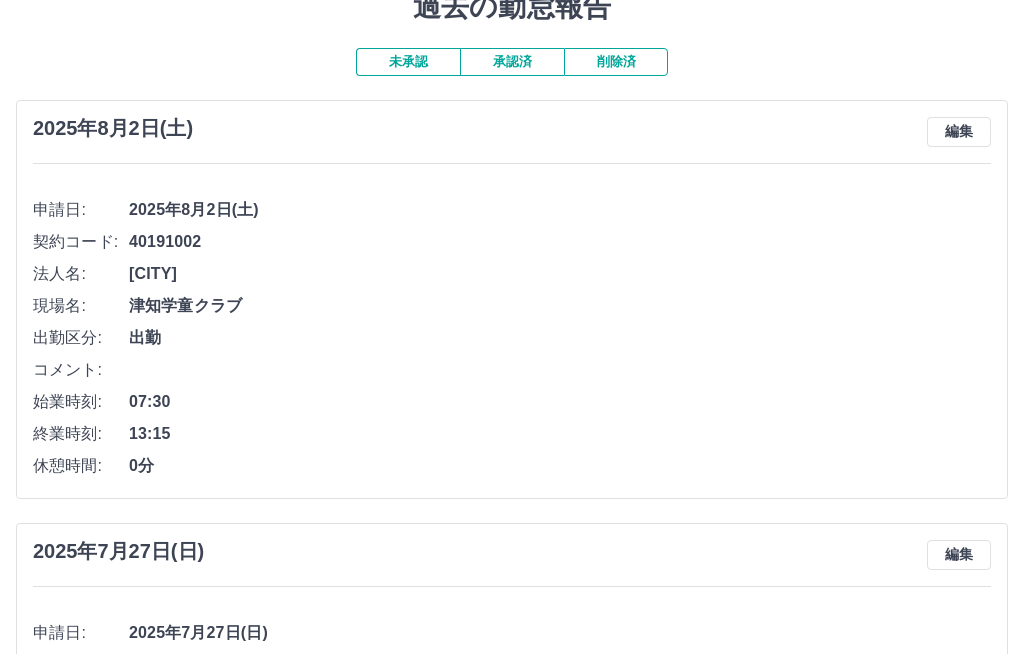 click on "承認済" at bounding box center (512, 62) 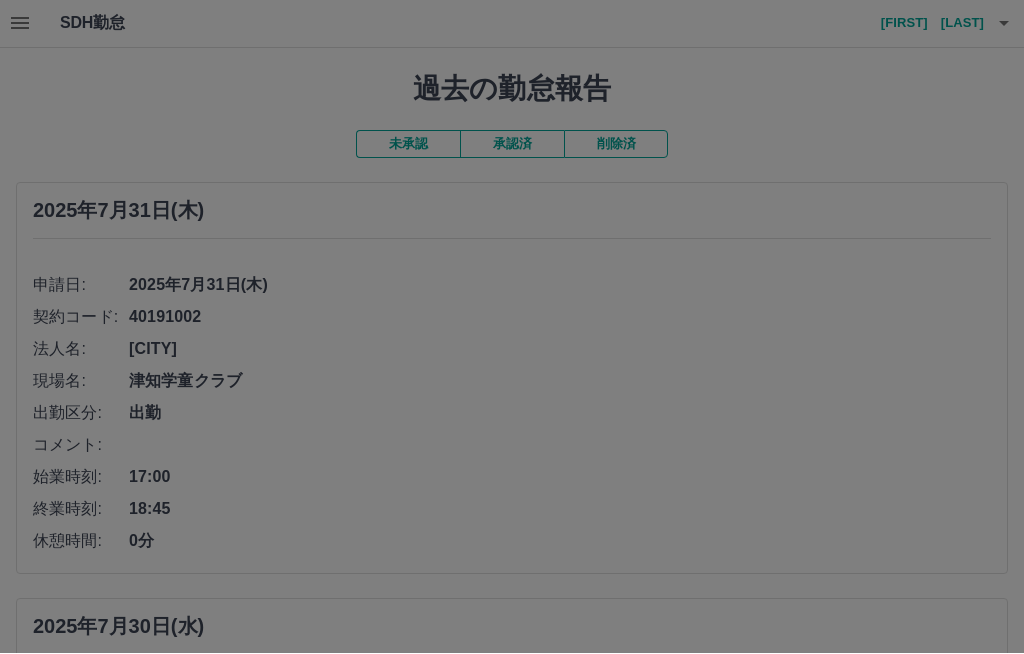 scroll, scrollTop: 1, scrollLeft: 0, axis: vertical 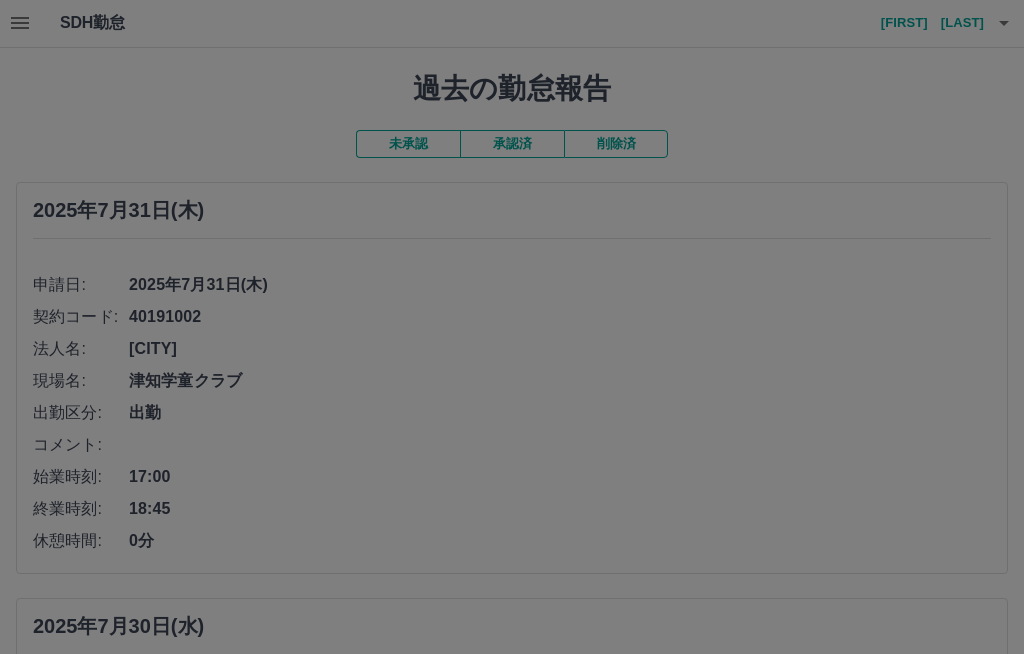 click at bounding box center [512, 327] 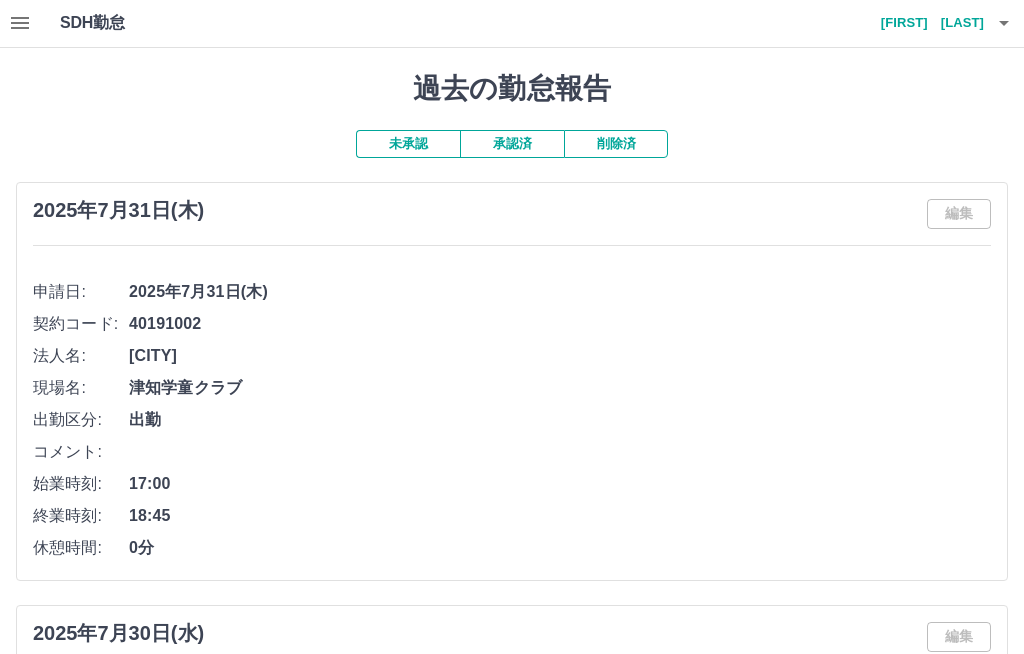 click on "未承認" at bounding box center (408, 144) 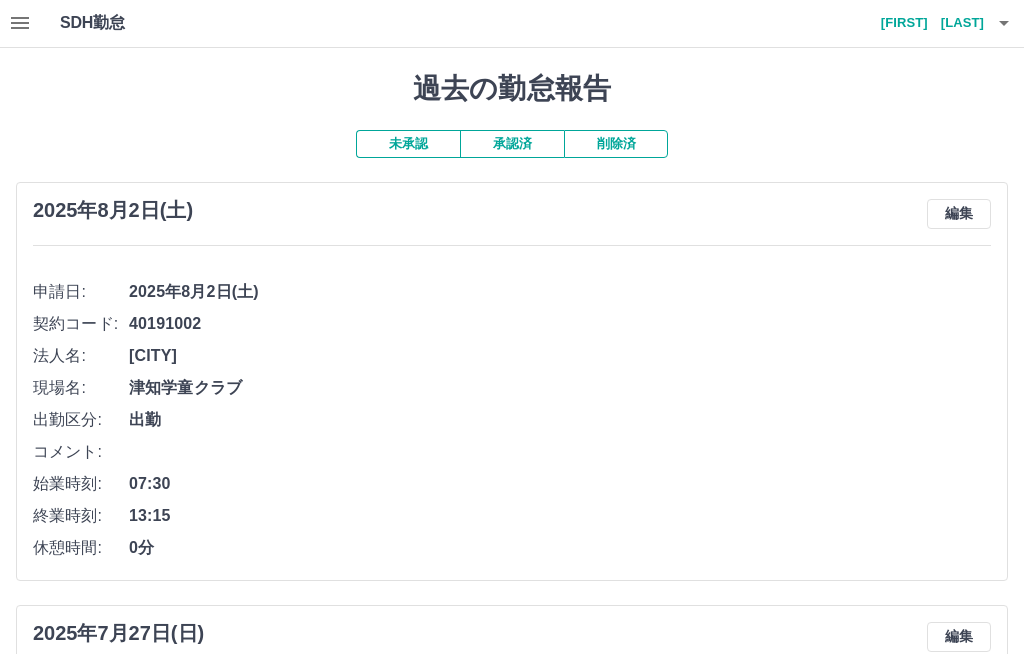 click on "未承認" at bounding box center [408, 144] 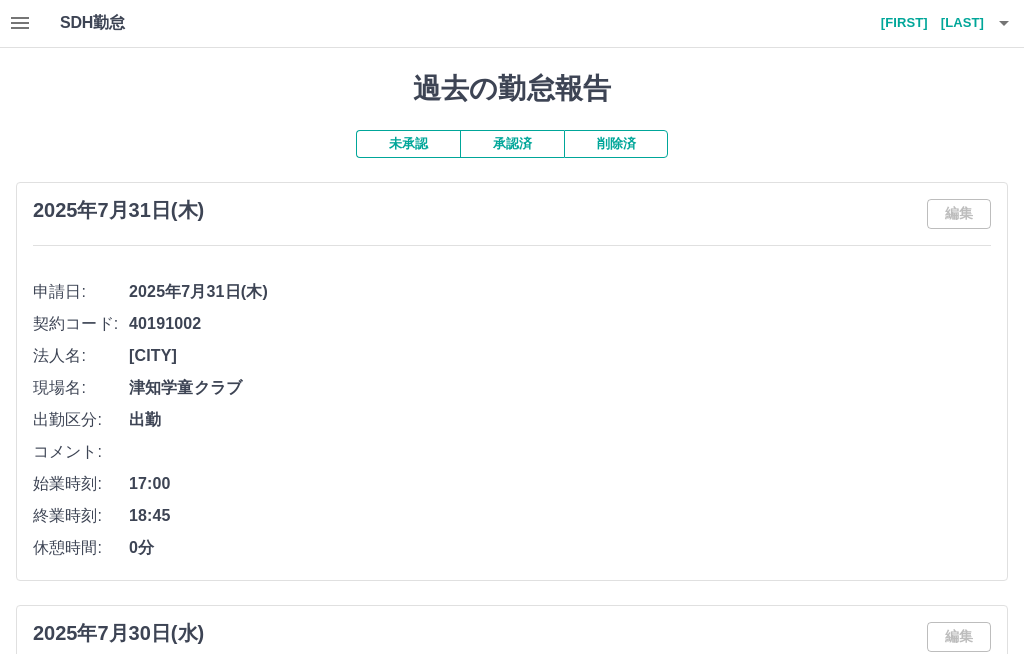 click on "SDH勤怠 今泉　貴美子" at bounding box center (512, 23) 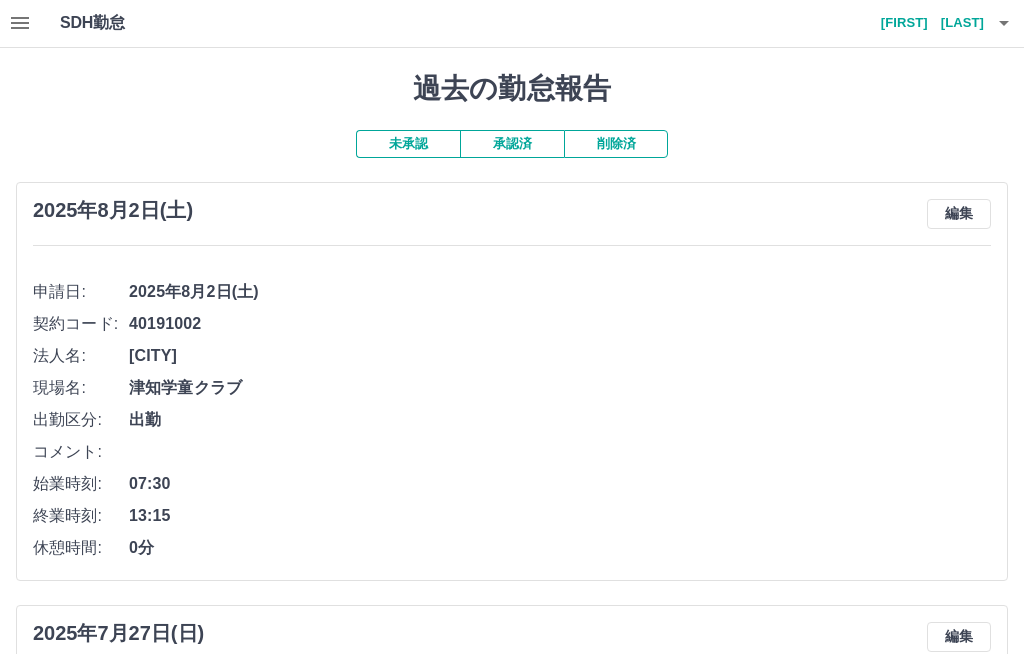 click on "承認済" at bounding box center [512, 144] 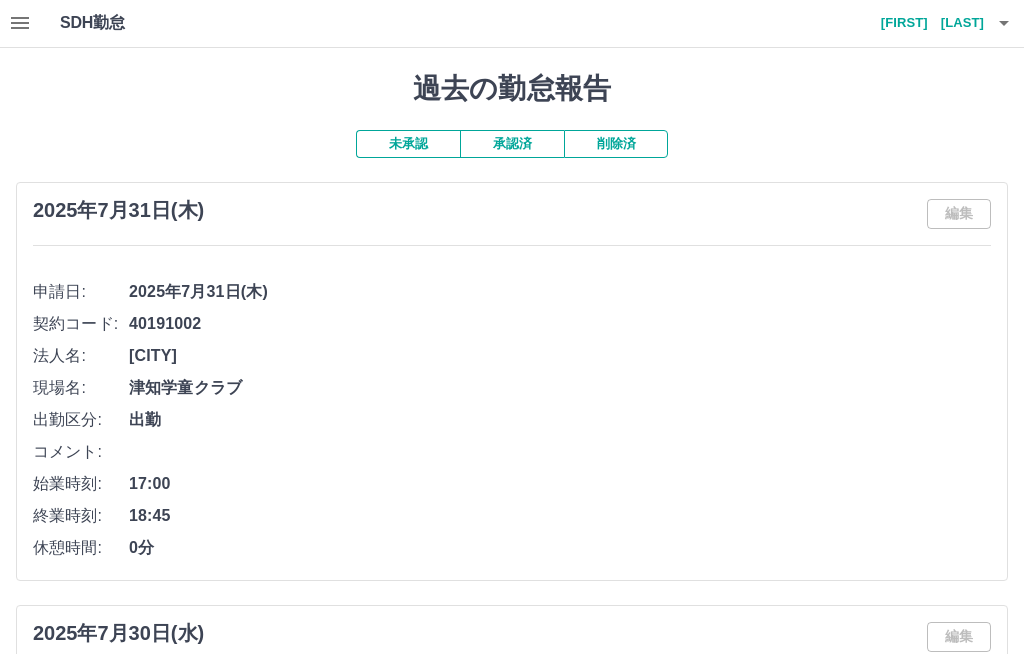 click at bounding box center (20, 23) 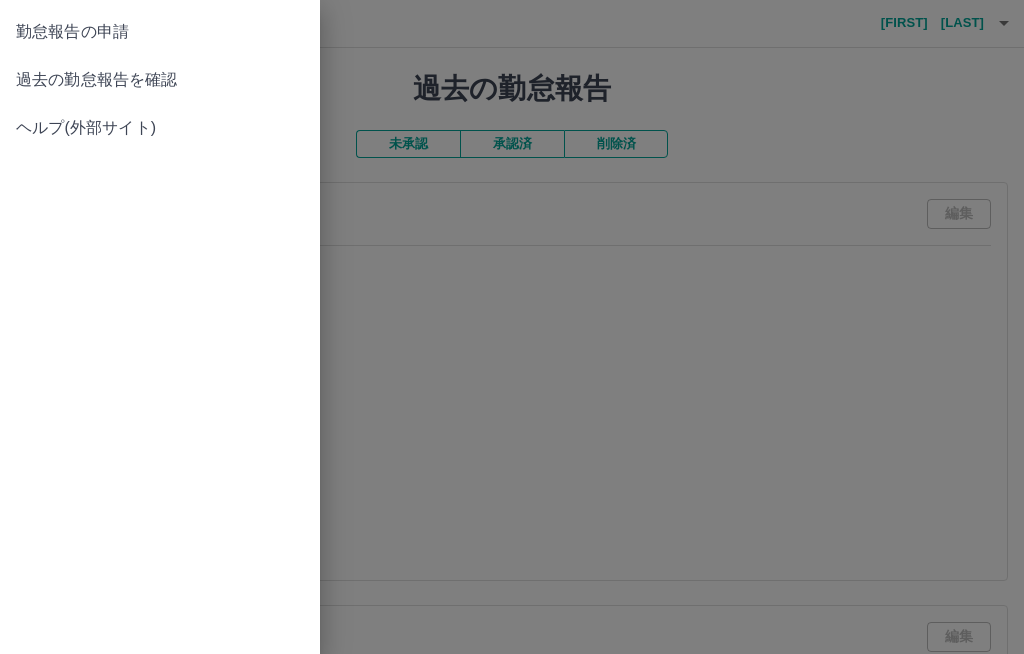 click on "勤怠報告の申請" at bounding box center [160, 32] 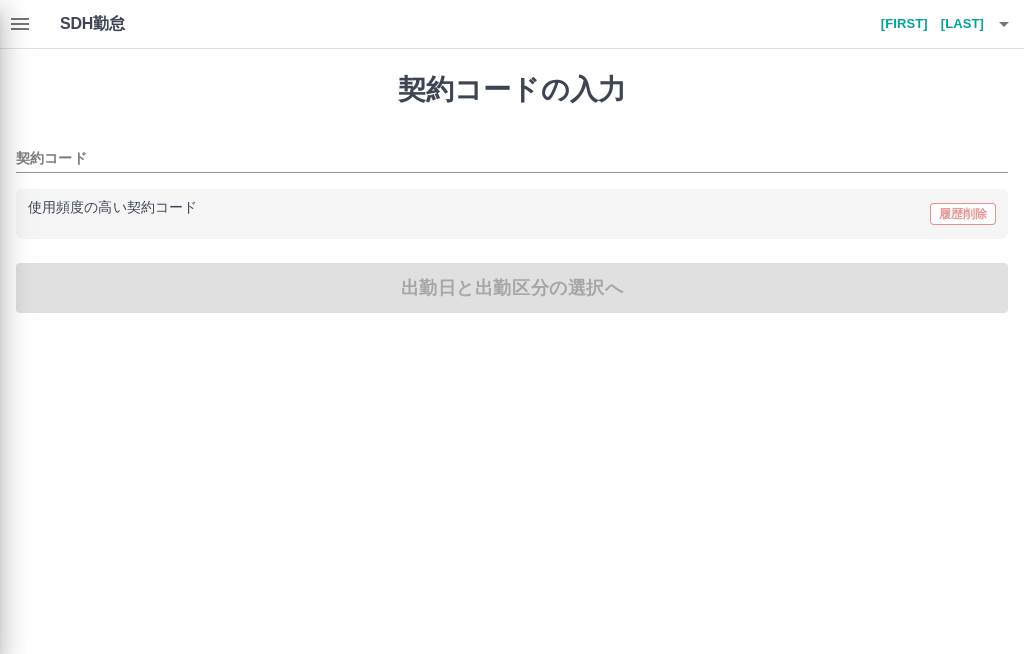 scroll, scrollTop: 0, scrollLeft: 0, axis: both 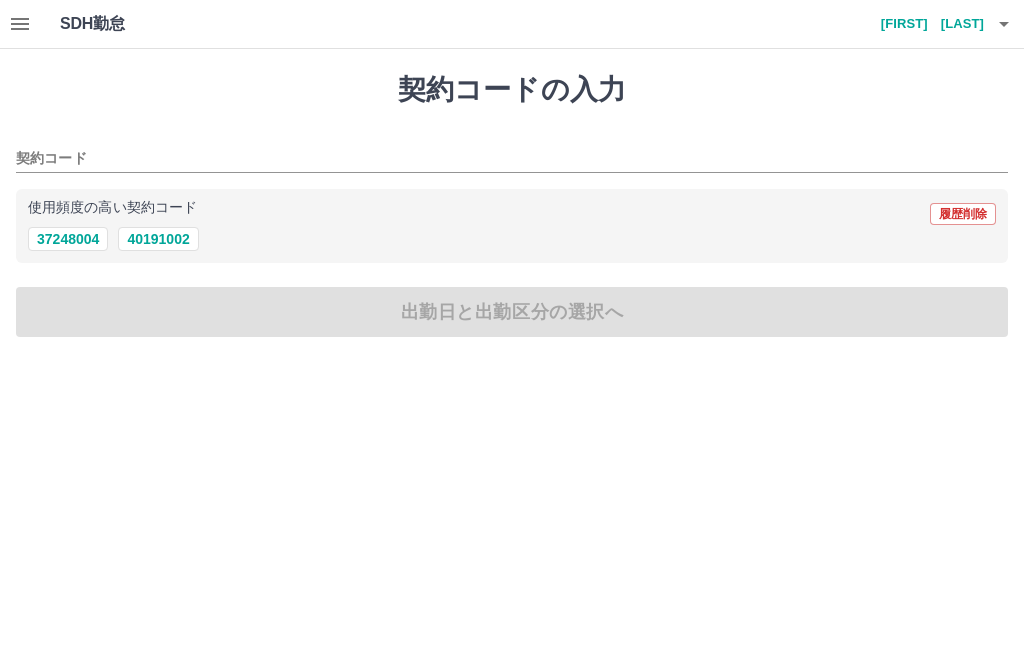 click on "契約コード" at bounding box center [497, 159] 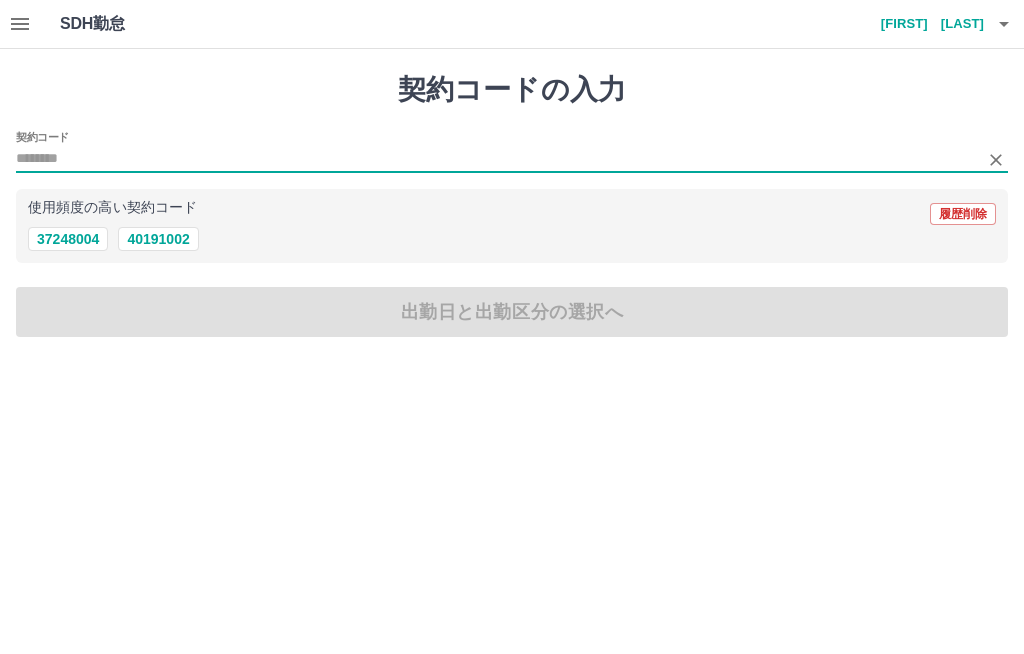 click on "40191002" at bounding box center [158, 239] 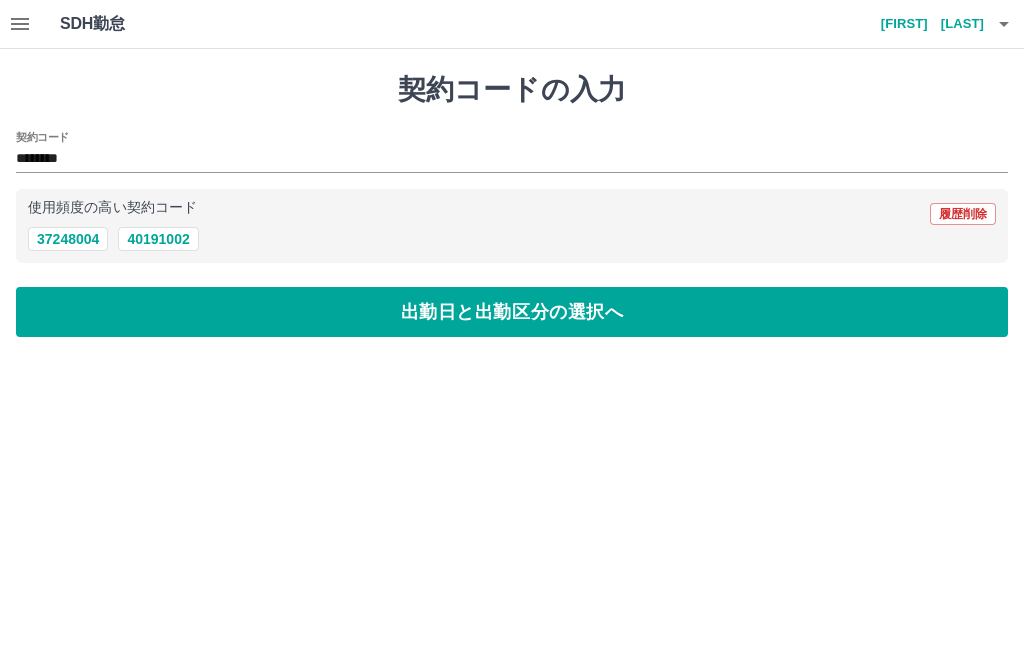 type on "********" 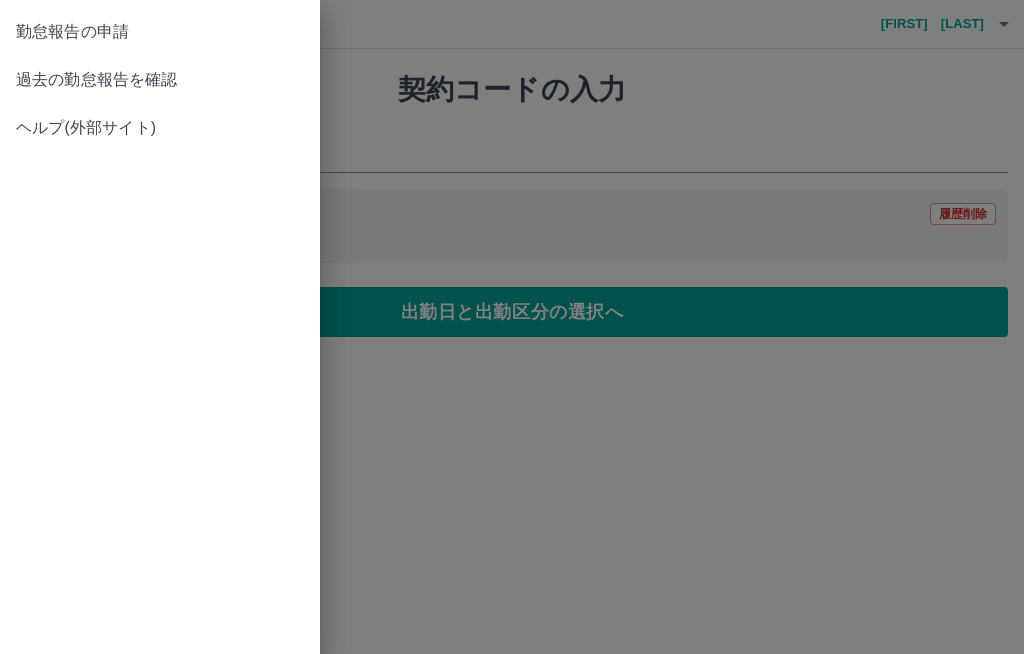 click on "勤怠報告の申請" at bounding box center [160, 32] 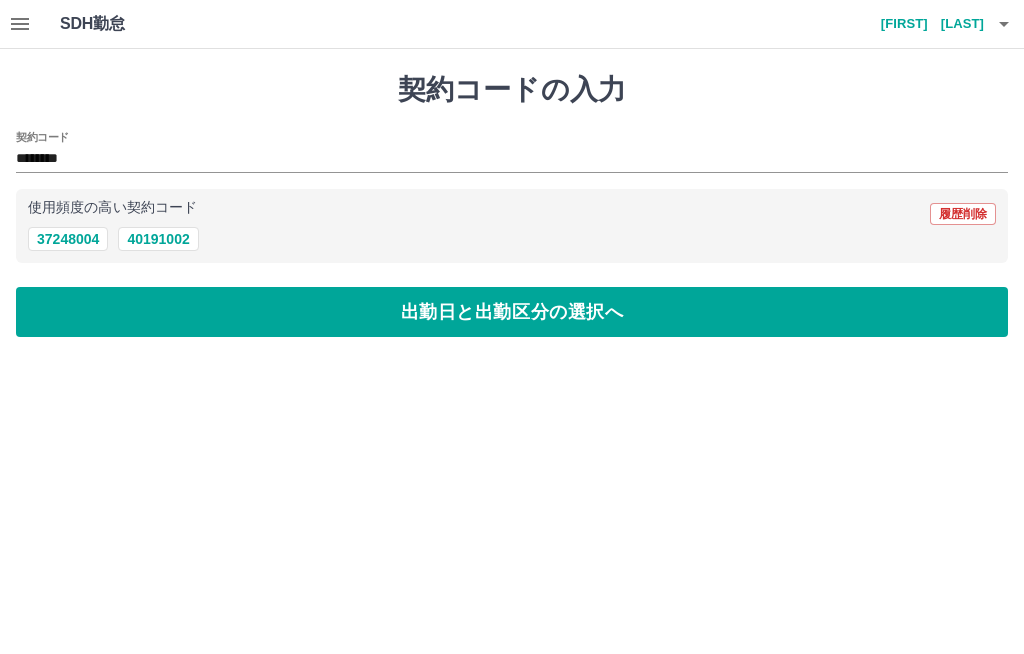 click on "出勤日と出勤区分の選択へ" at bounding box center [512, 312] 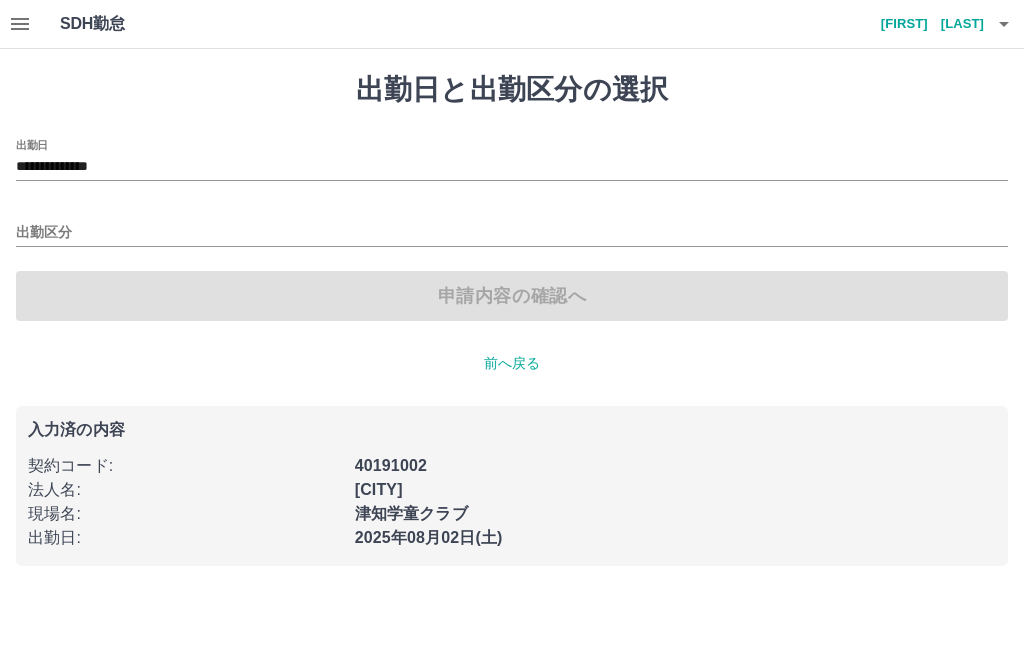 click on "**********" at bounding box center (512, 167) 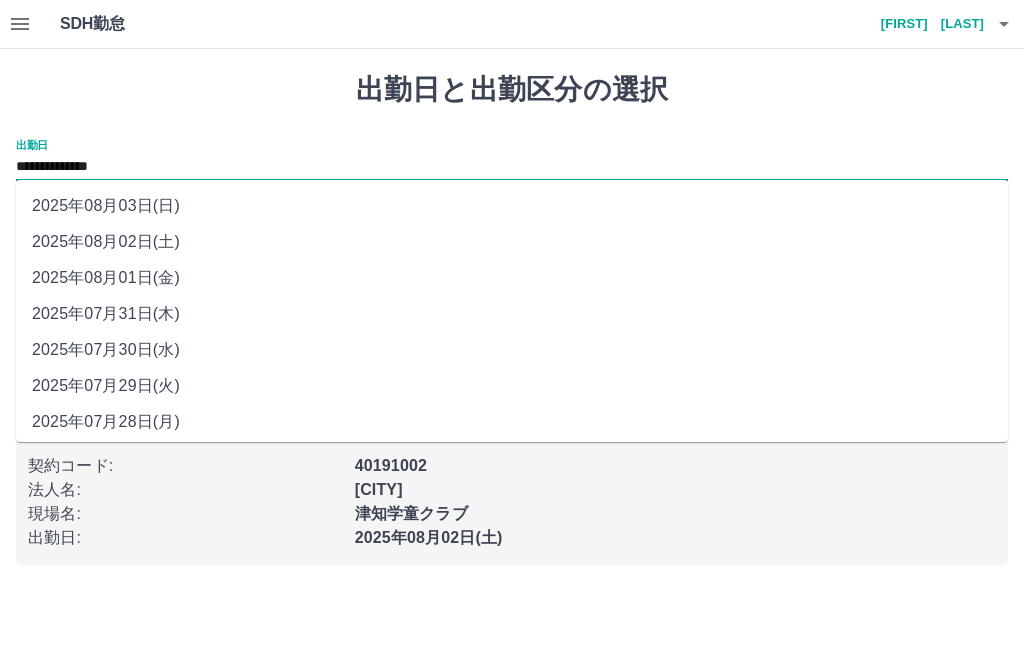 click on "2025年08月01日(金)" at bounding box center [512, 278] 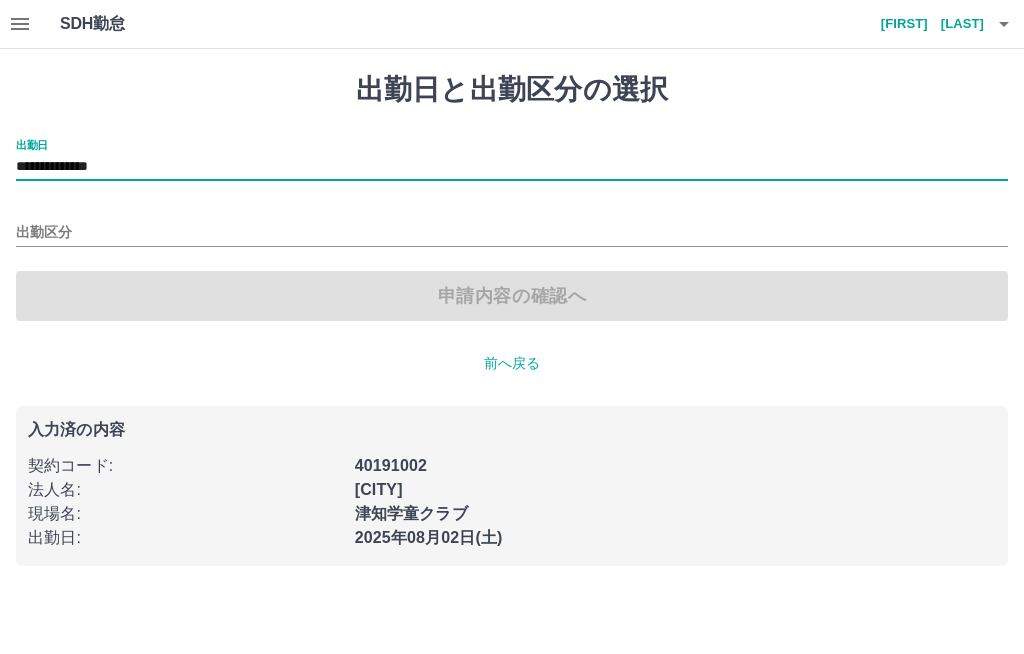 click on "出勤区分" at bounding box center (512, 233) 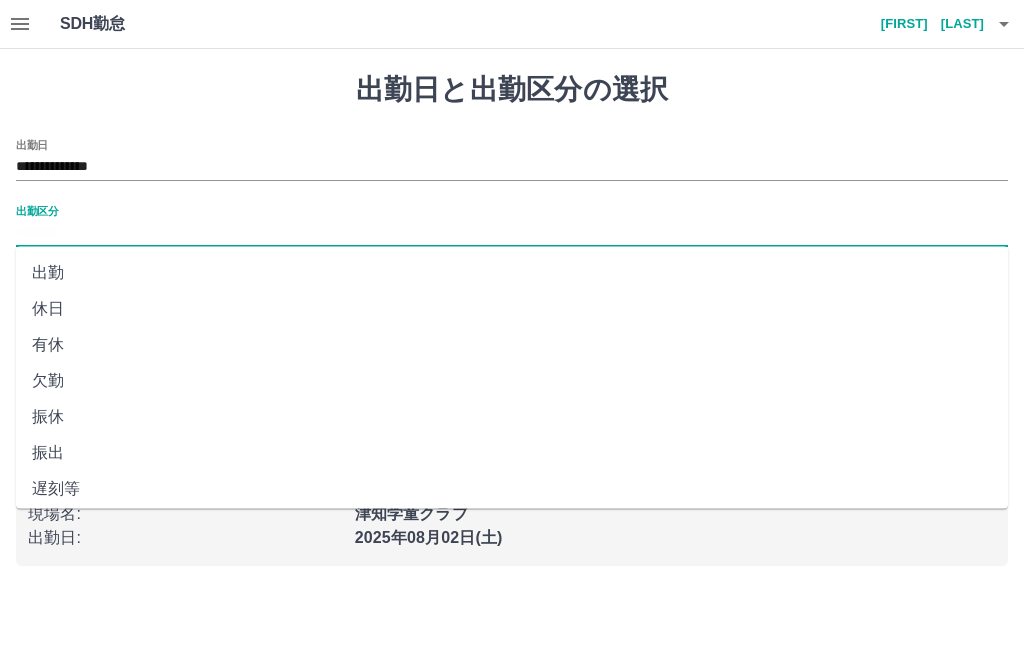 click on "出勤" at bounding box center (512, 273) 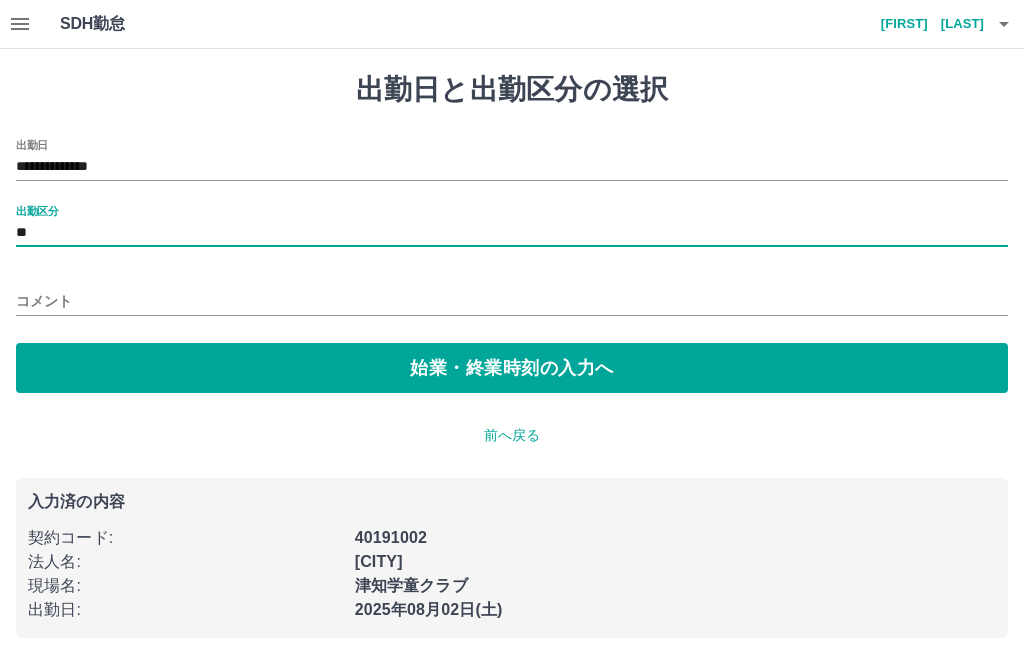 type on "**" 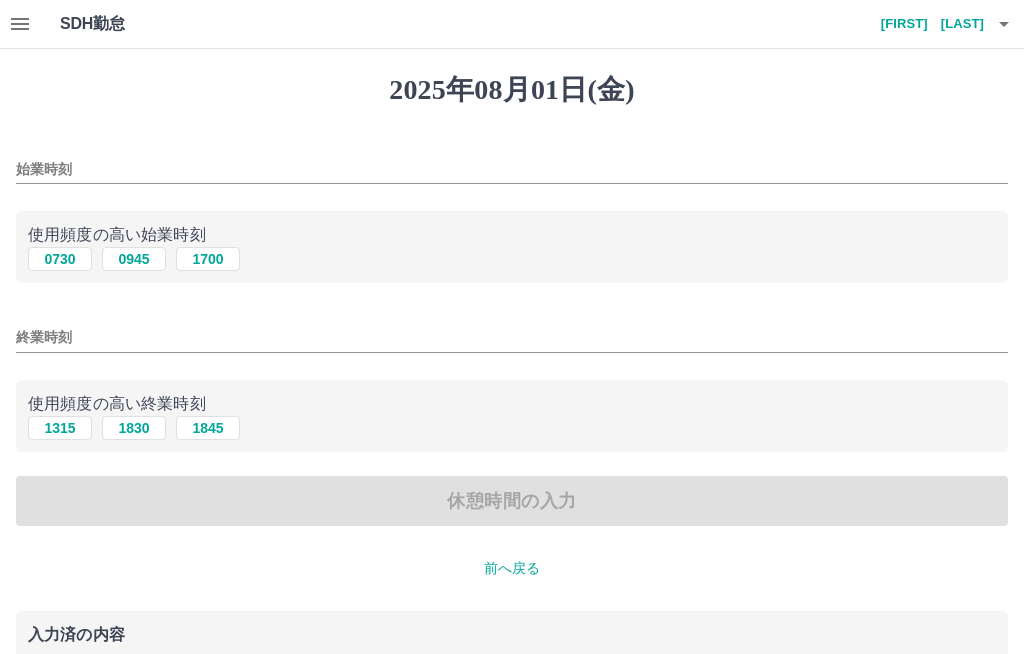 click on "0730" at bounding box center [60, 259] 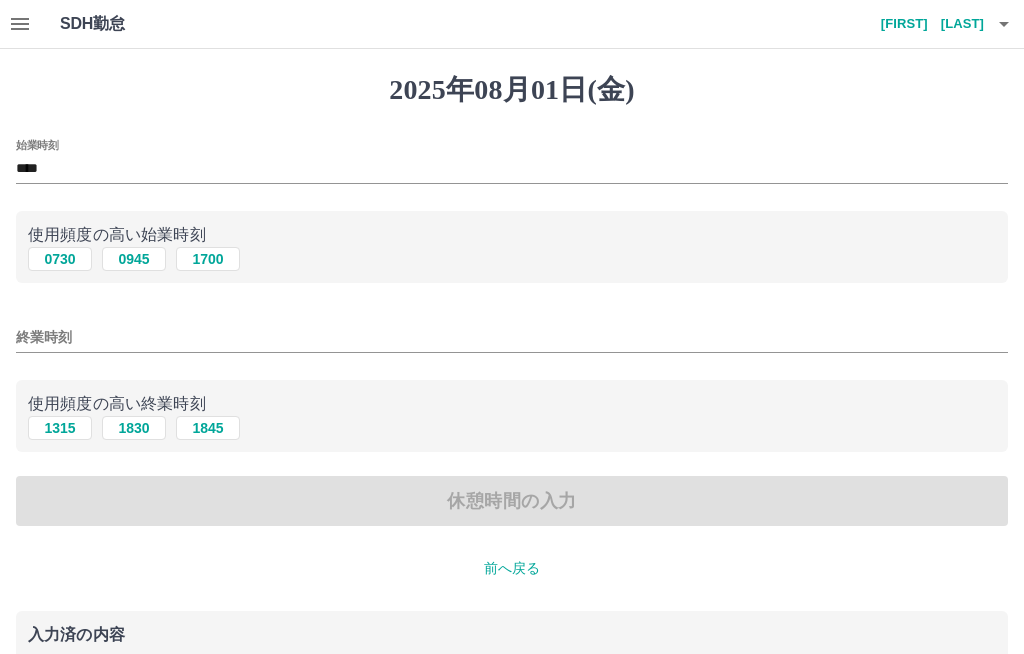 click on "終業時刻" at bounding box center [512, 337] 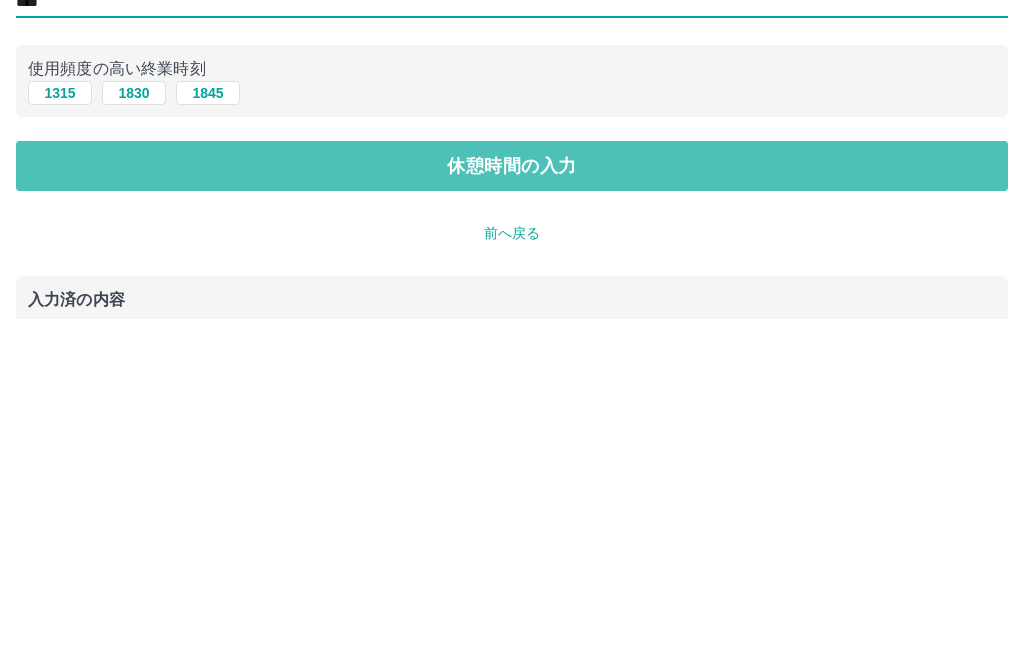 type on "****" 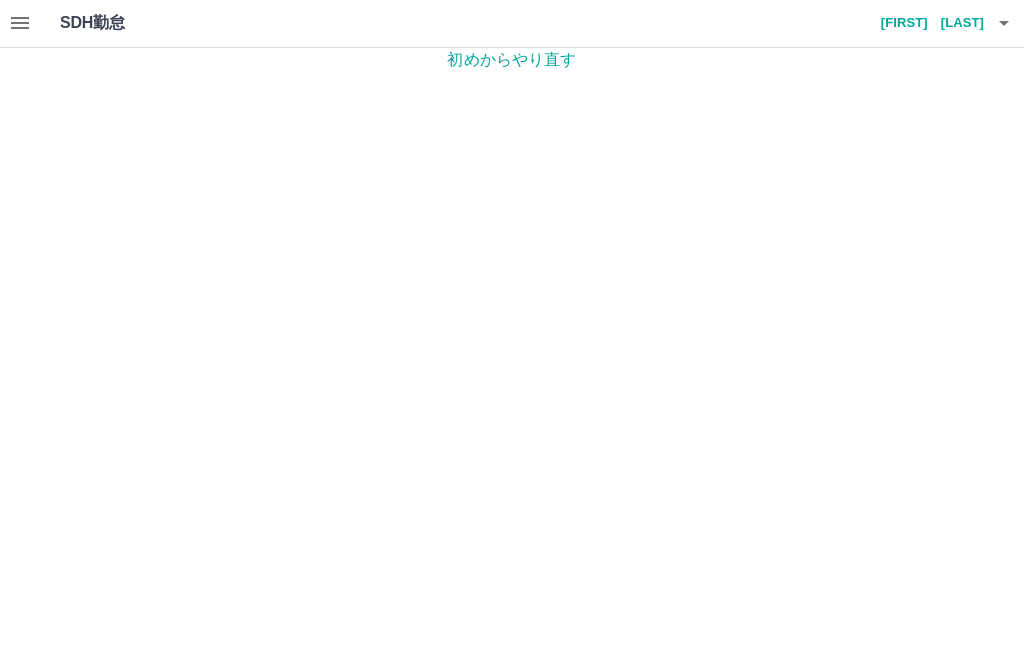 scroll, scrollTop: 0, scrollLeft: 0, axis: both 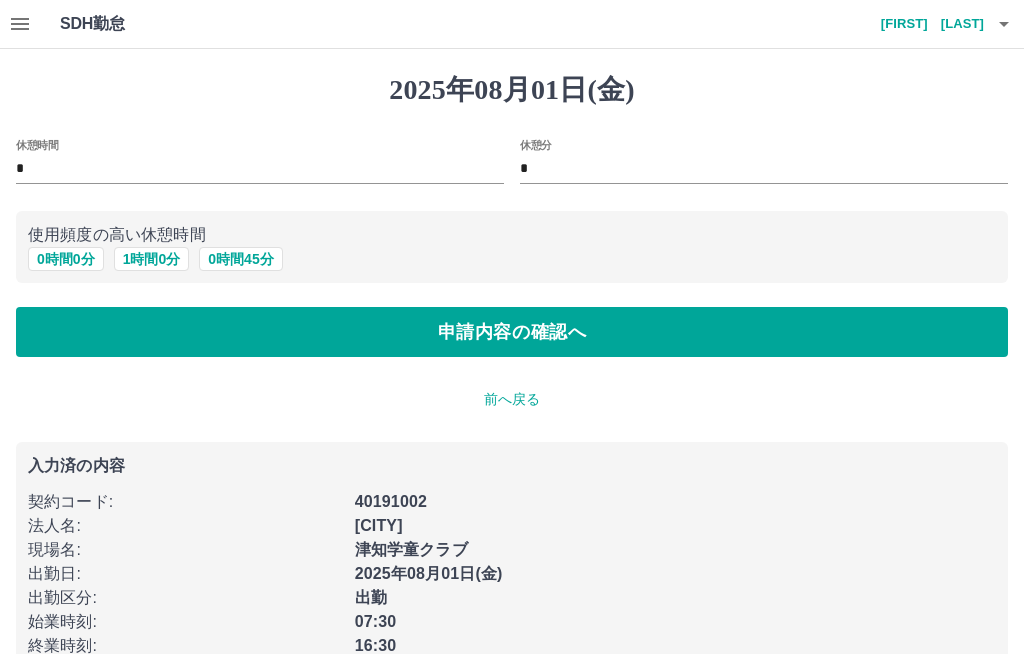 click on "1 時間 0 分" at bounding box center [152, 259] 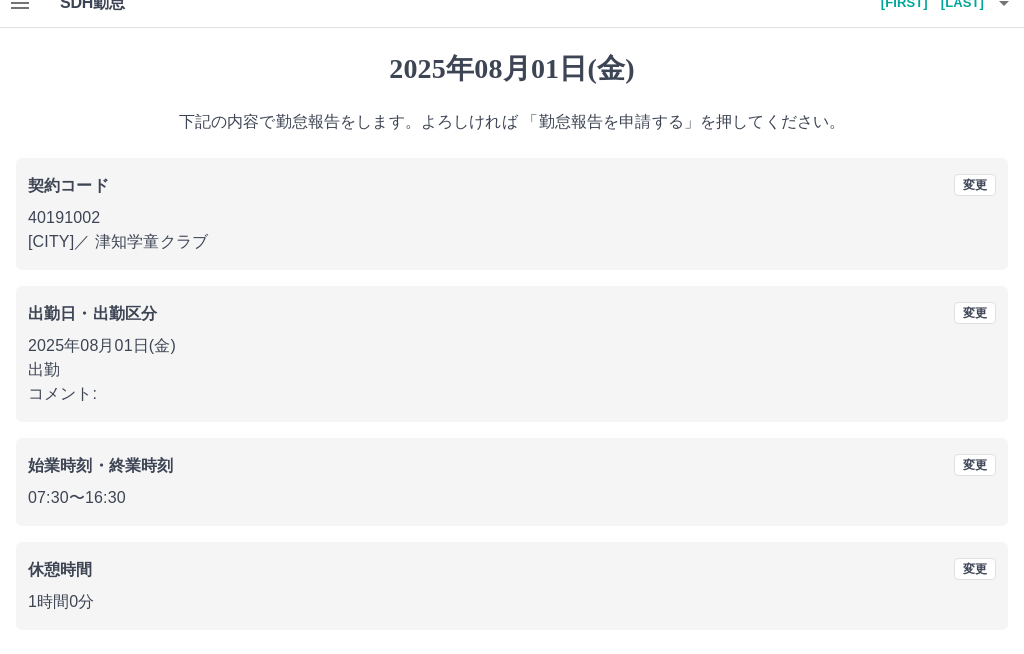 scroll, scrollTop: 25, scrollLeft: 0, axis: vertical 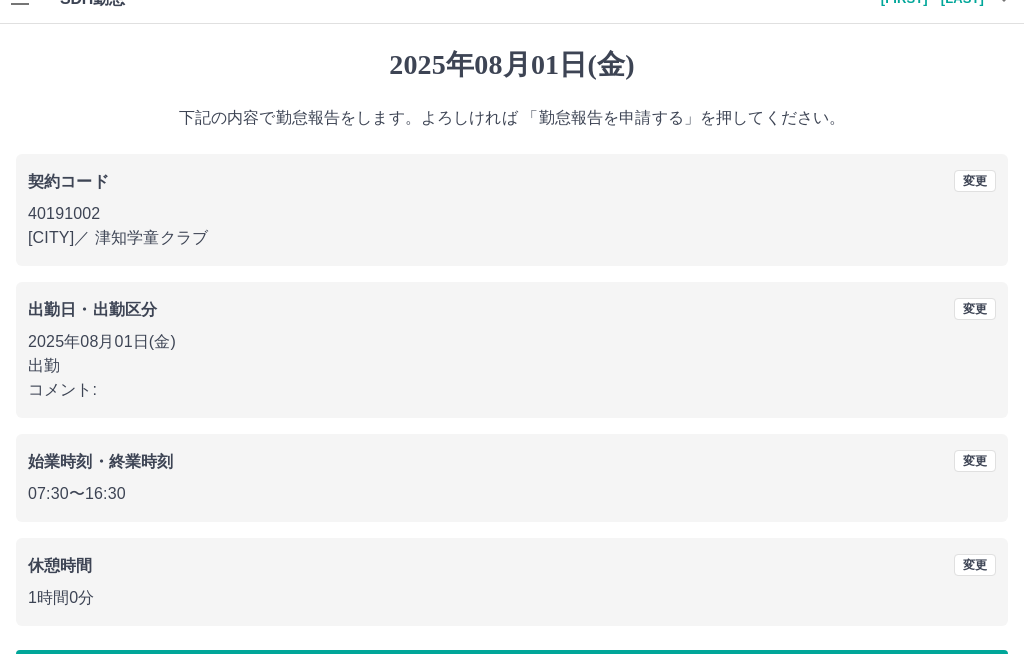 click on "勤怠報告を申請する" at bounding box center [512, 675] 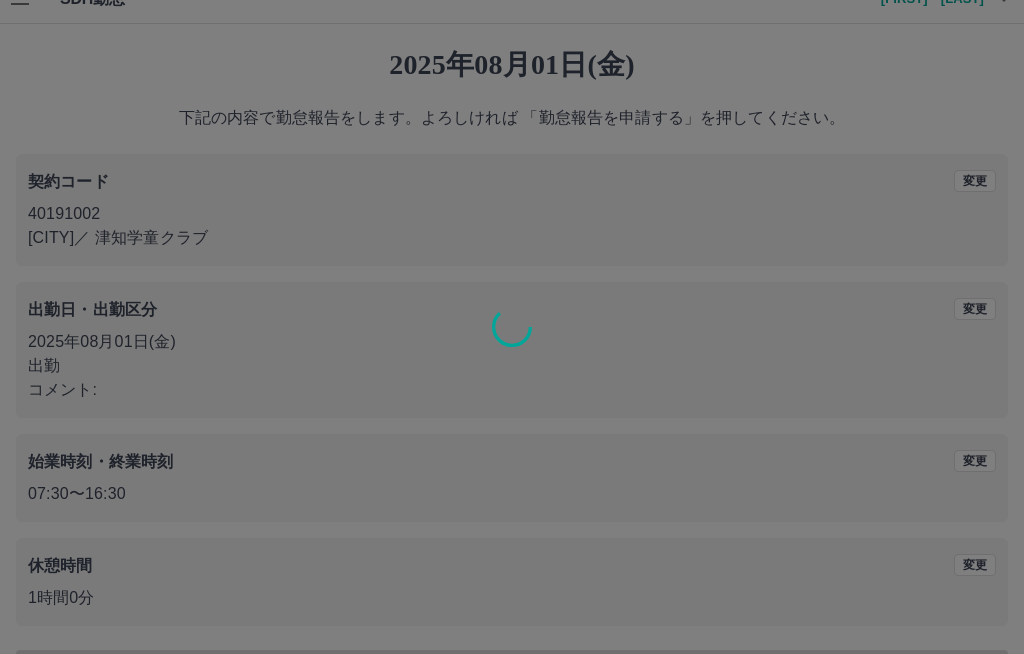 scroll, scrollTop: 0, scrollLeft: 0, axis: both 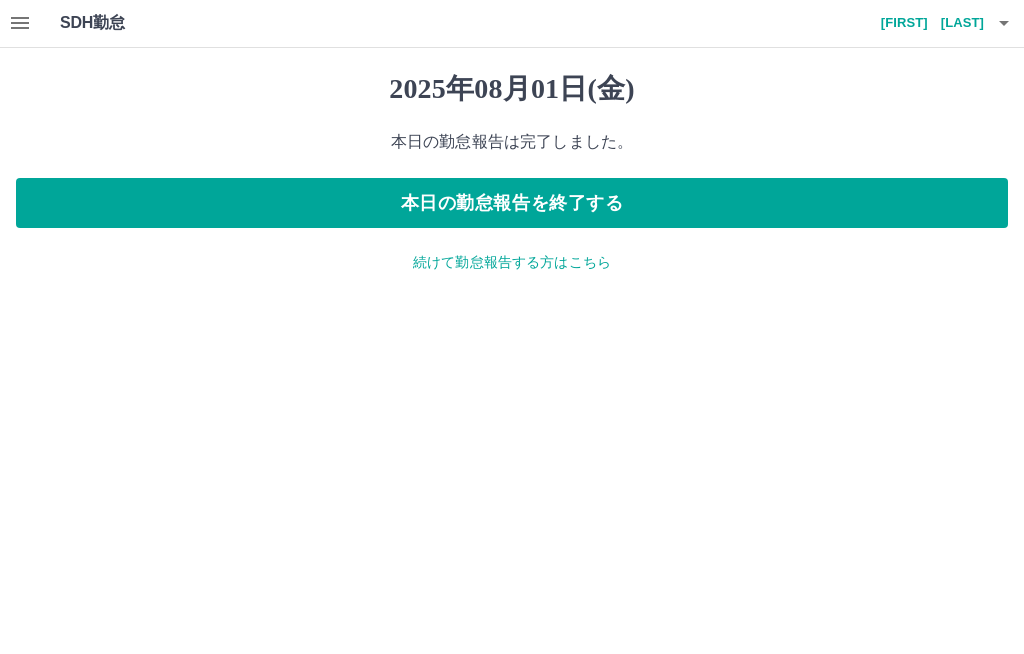 click 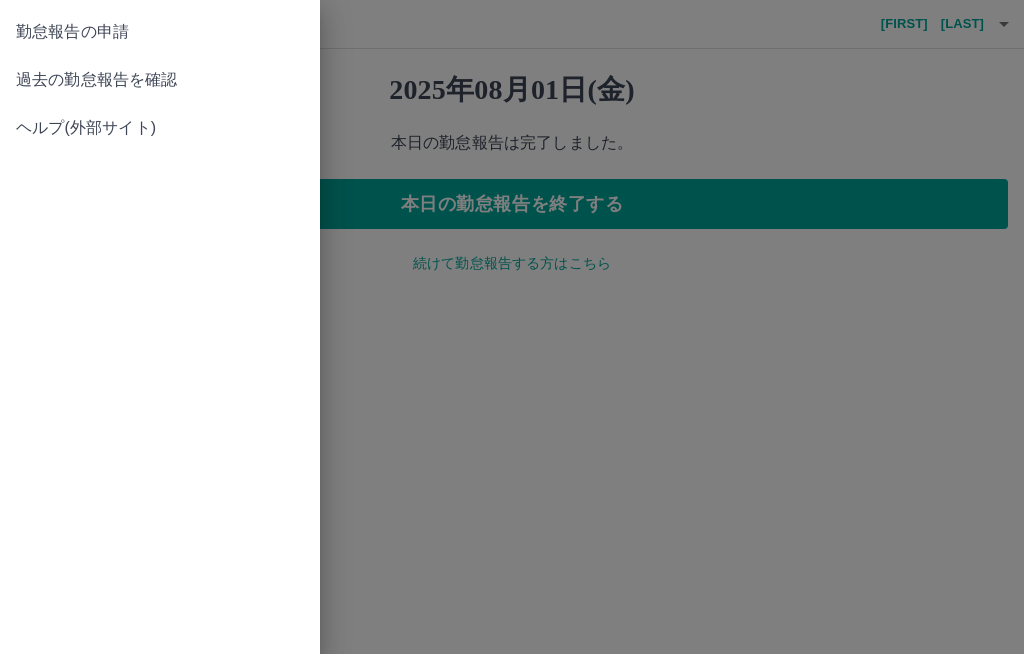 click on "過去の勤怠報告を確認" at bounding box center [160, 80] 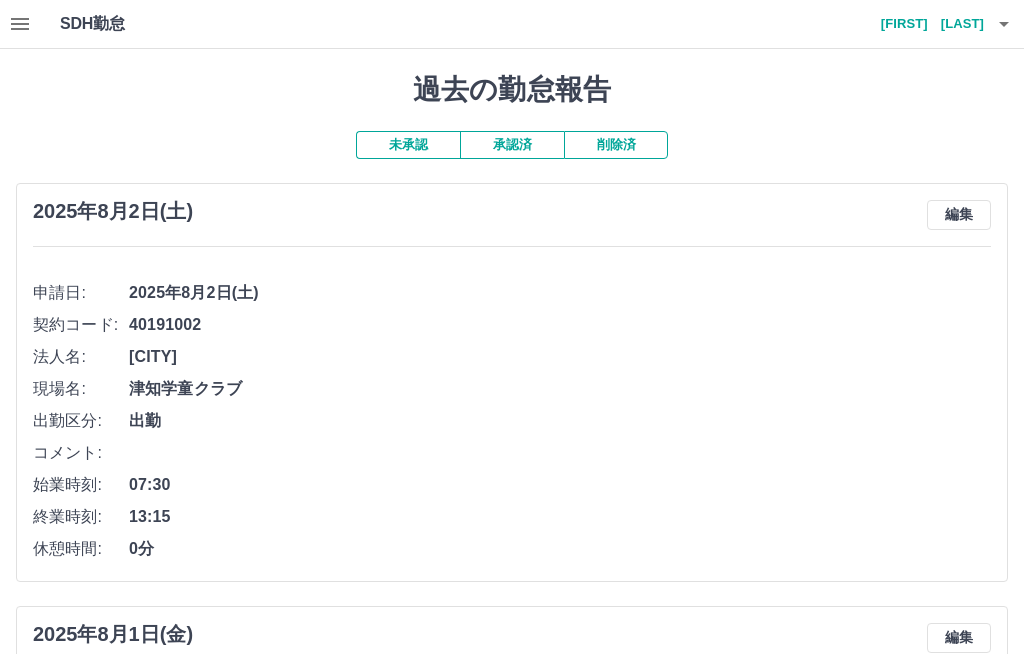 click on "承認済" at bounding box center [512, 145] 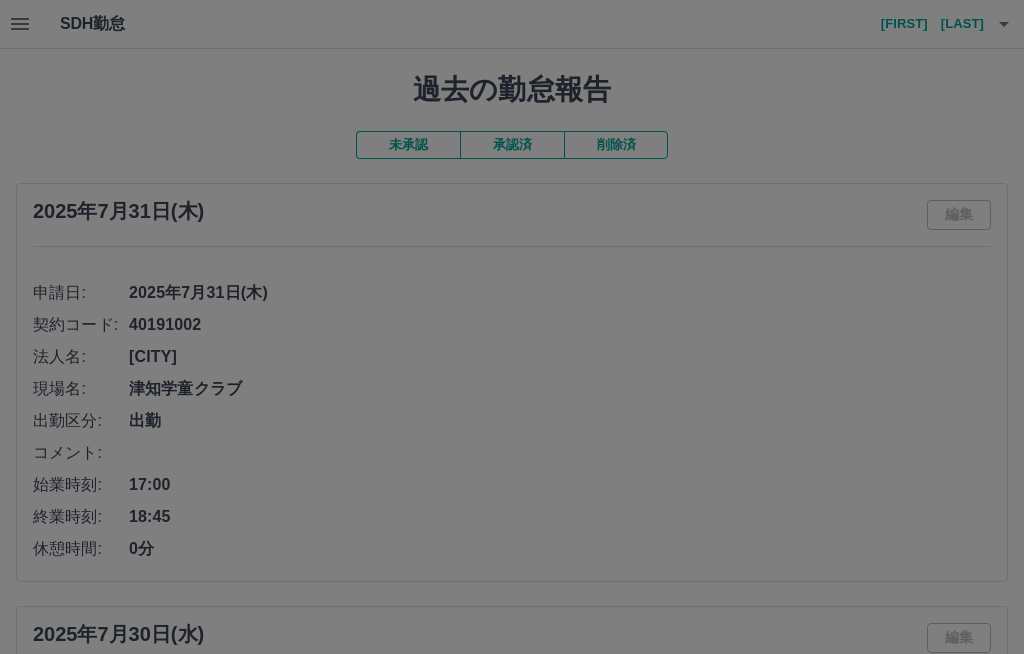 click at bounding box center [512, 327] 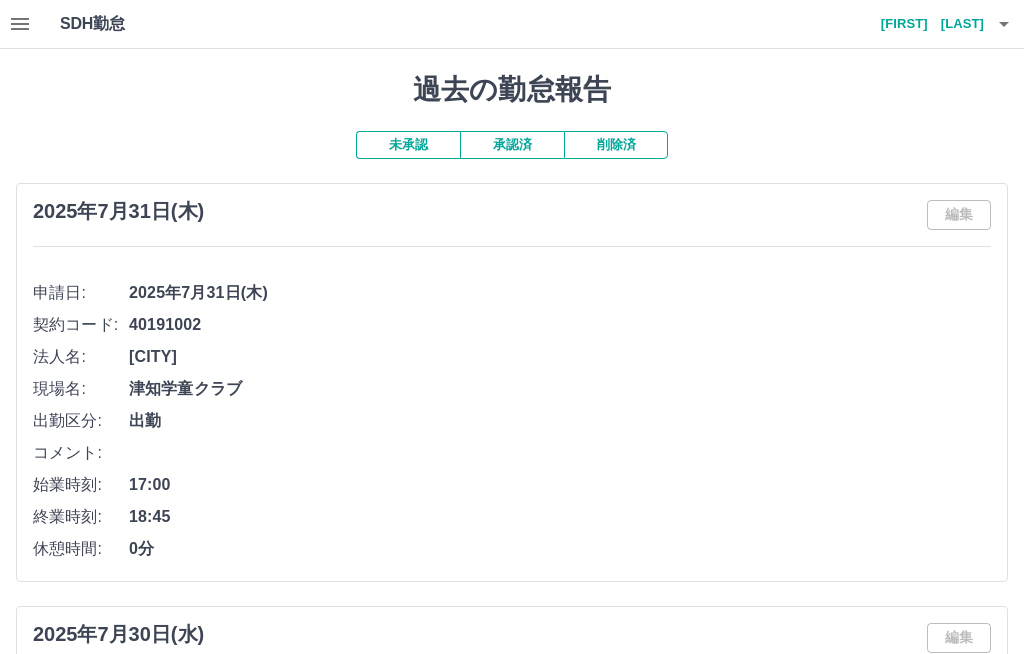 click on "未承認" at bounding box center [408, 145] 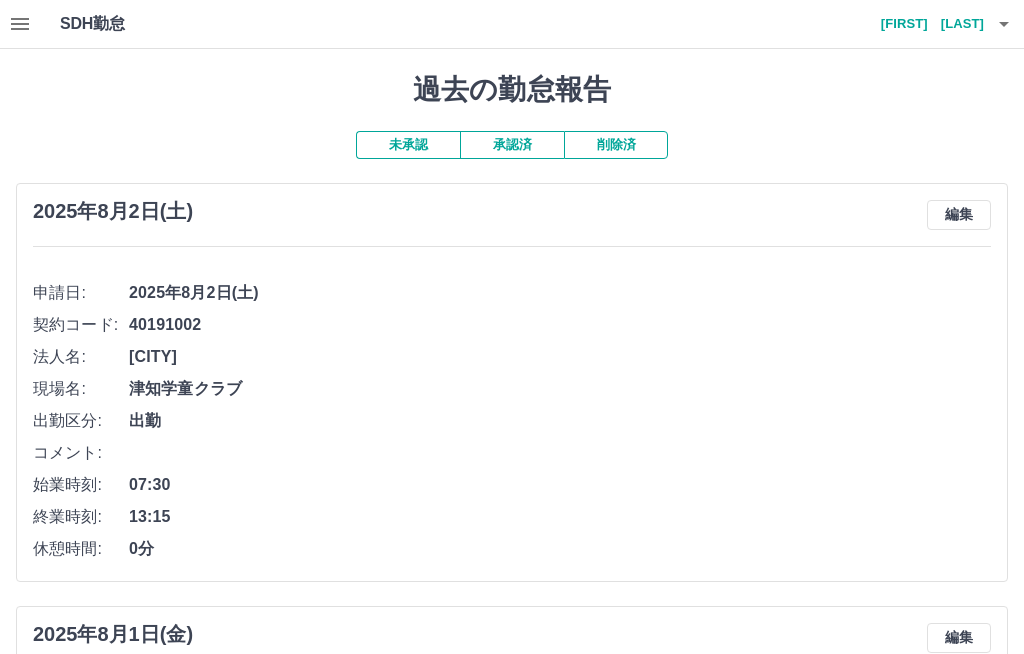 click on "承認済" at bounding box center [512, 145] 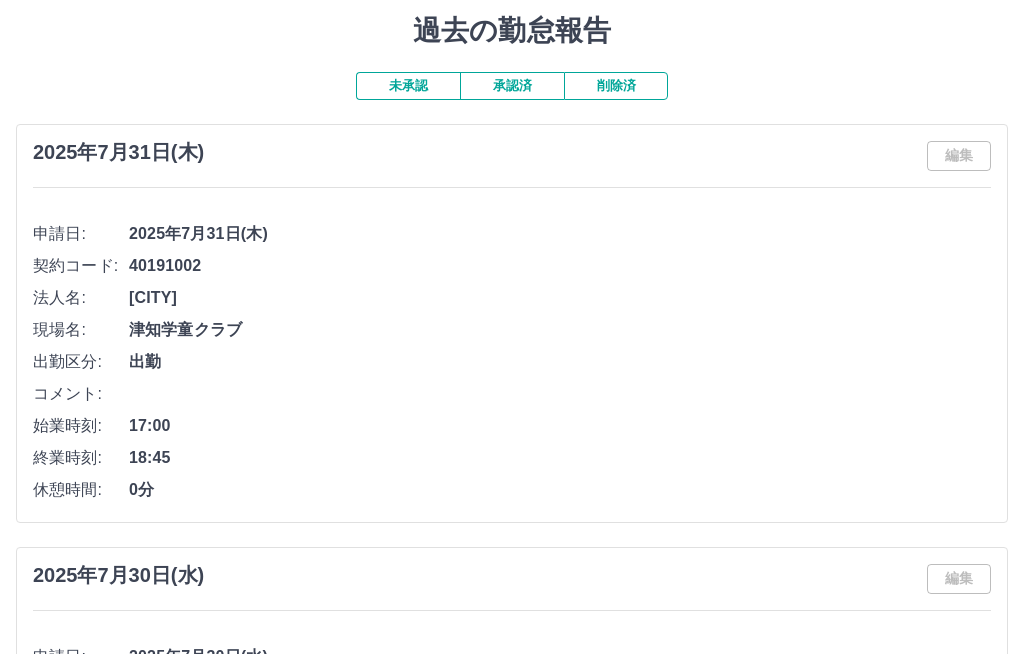scroll, scrollTop: 0, scrollLeft: 0, axis: both 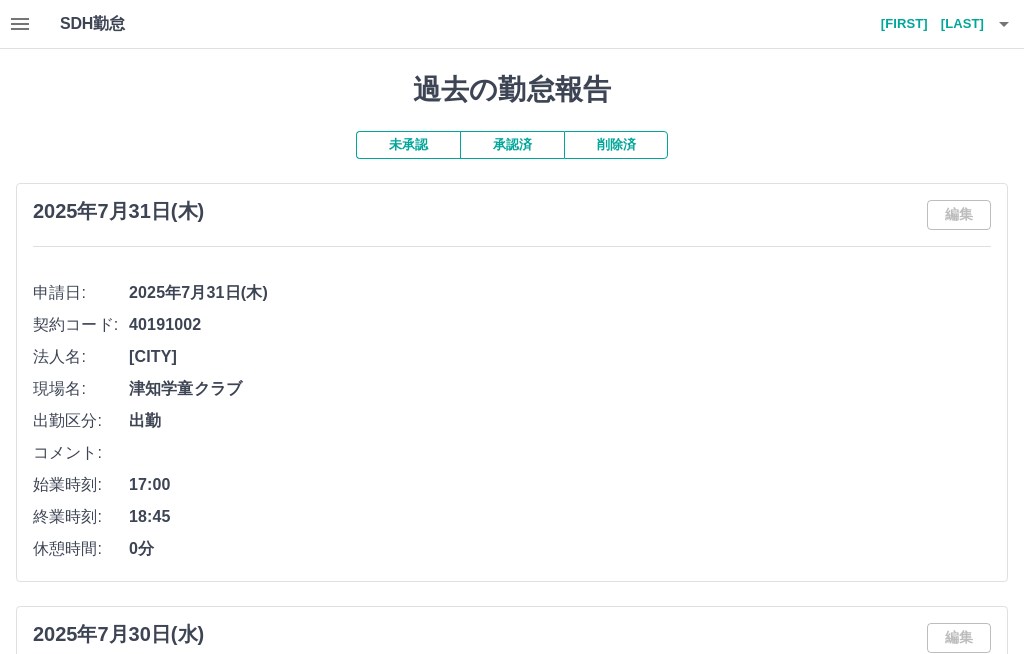 click on "未承認" at bounding box center (408, 145) 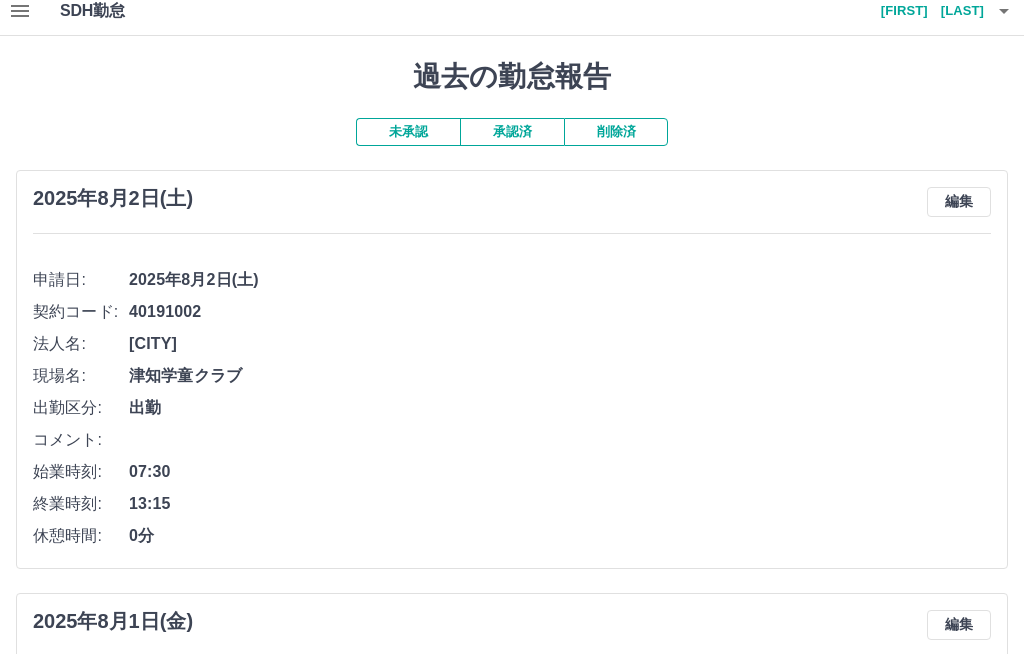 scroll, scrollTop: 0, scrollLeft: 0, axis: both 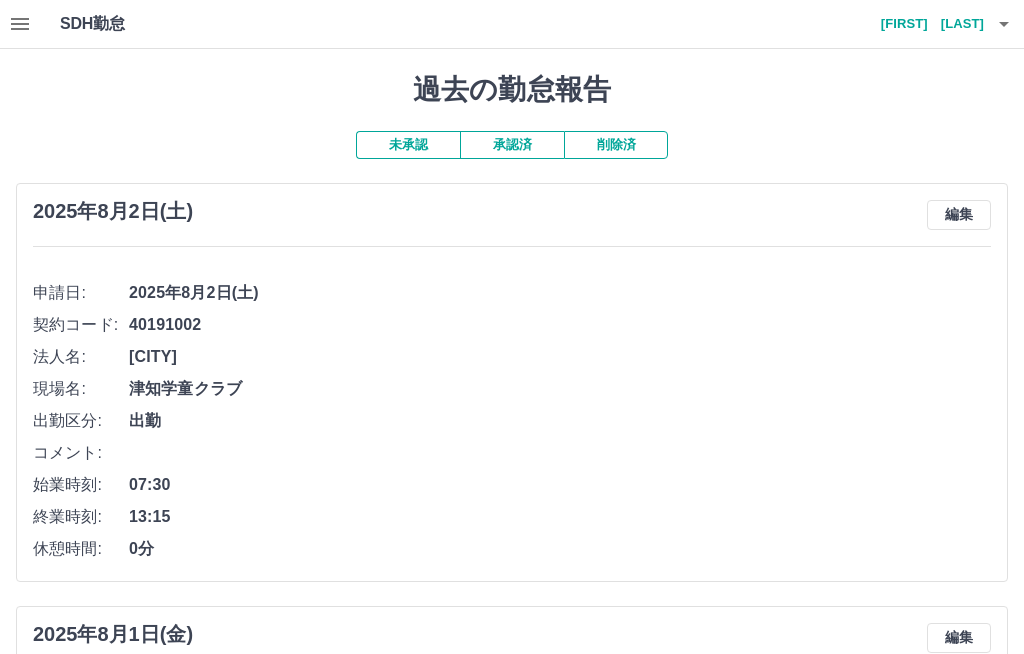 click 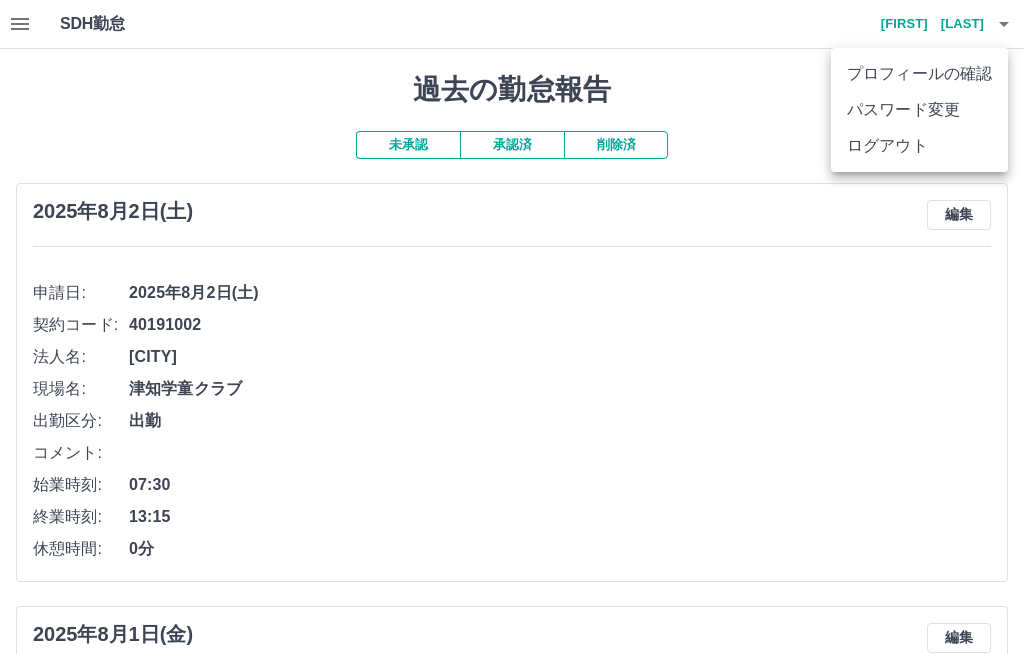 click on "ログアウト" at bounding box center (919, 146) 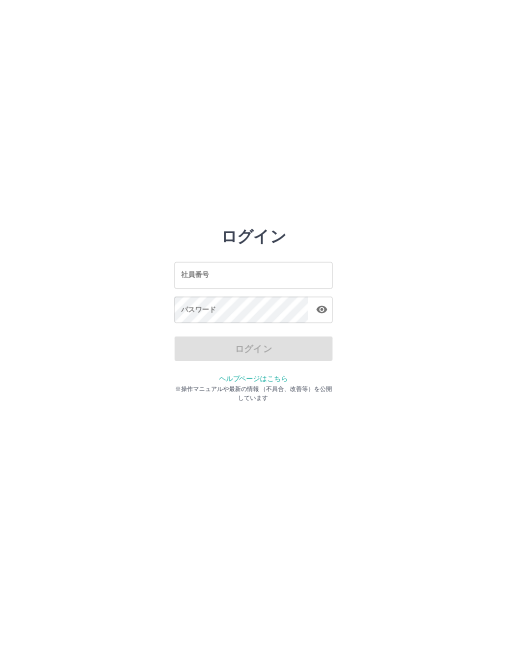 scroll, scrollTop: 0, scrollLeft: 0, axis: both 